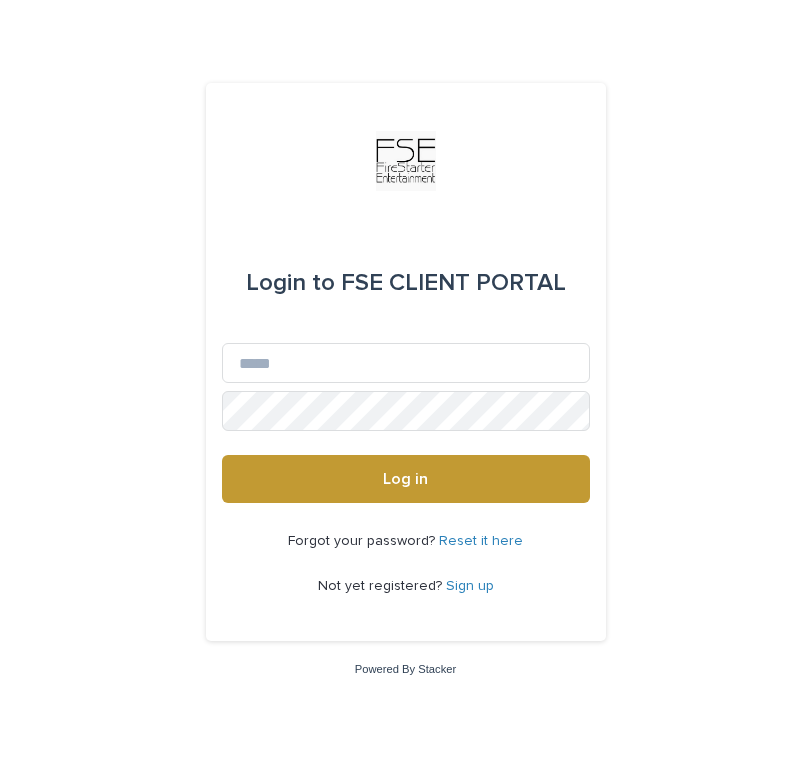 scroll, scrollTop: 0, scrollLeft: 0, axis: both 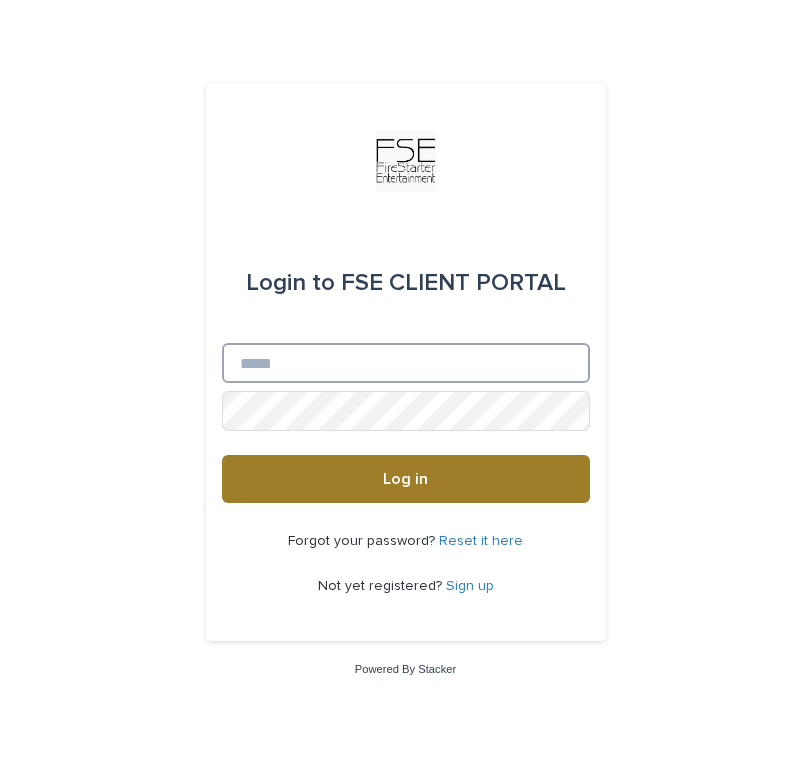 type on "**********" 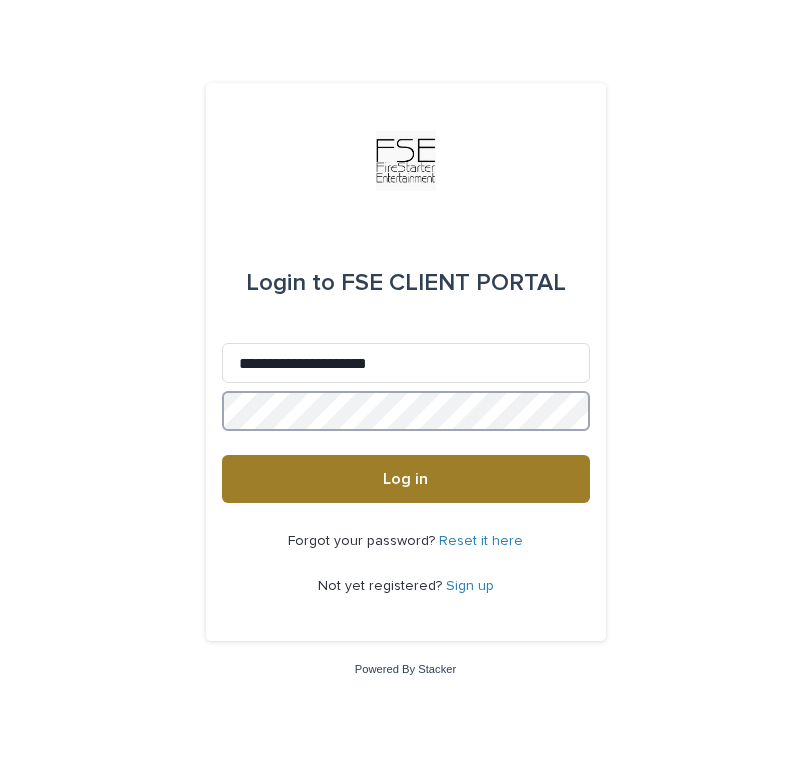 click on "Log in" at bounding box center [406, 479] 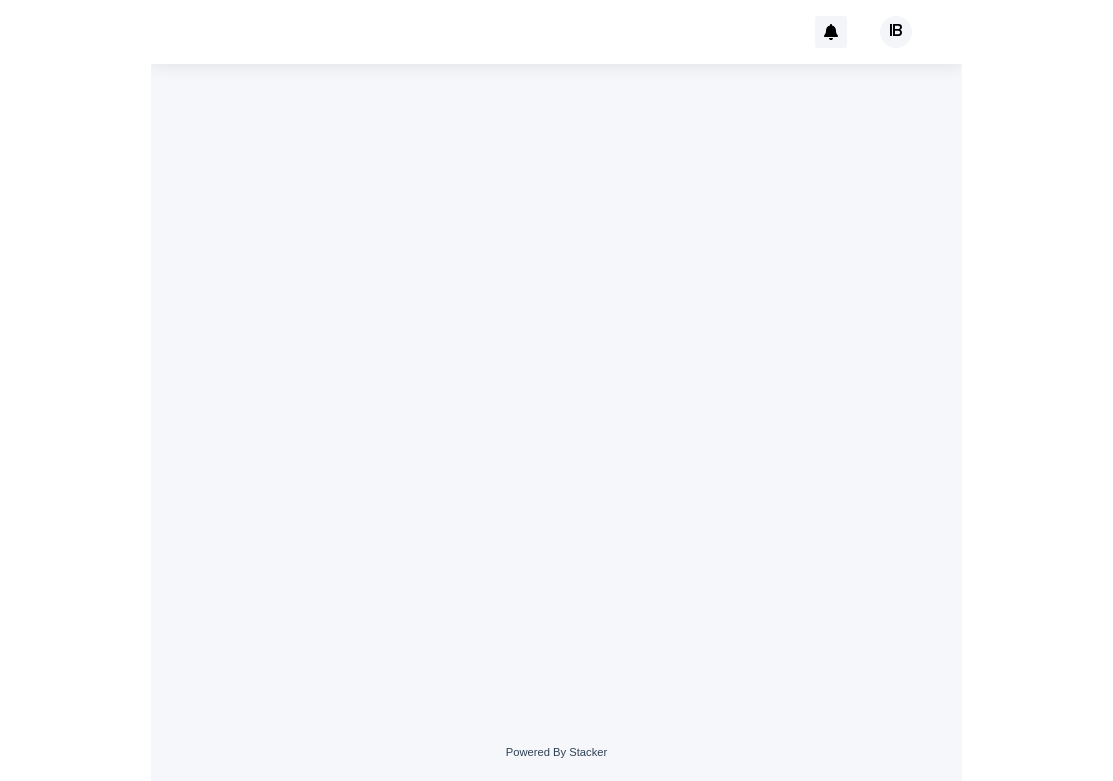 scroll, scrollTop: 0, scrollLeft: 0, axis: both 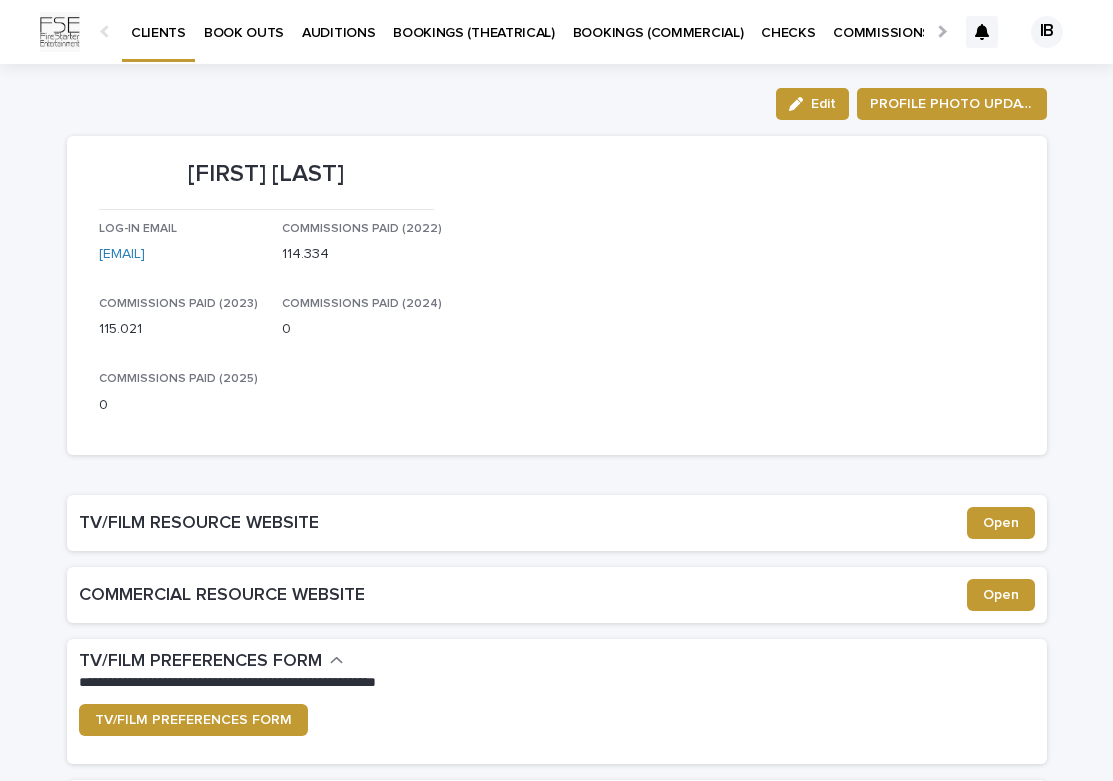 click at bounding box center [940, 31] 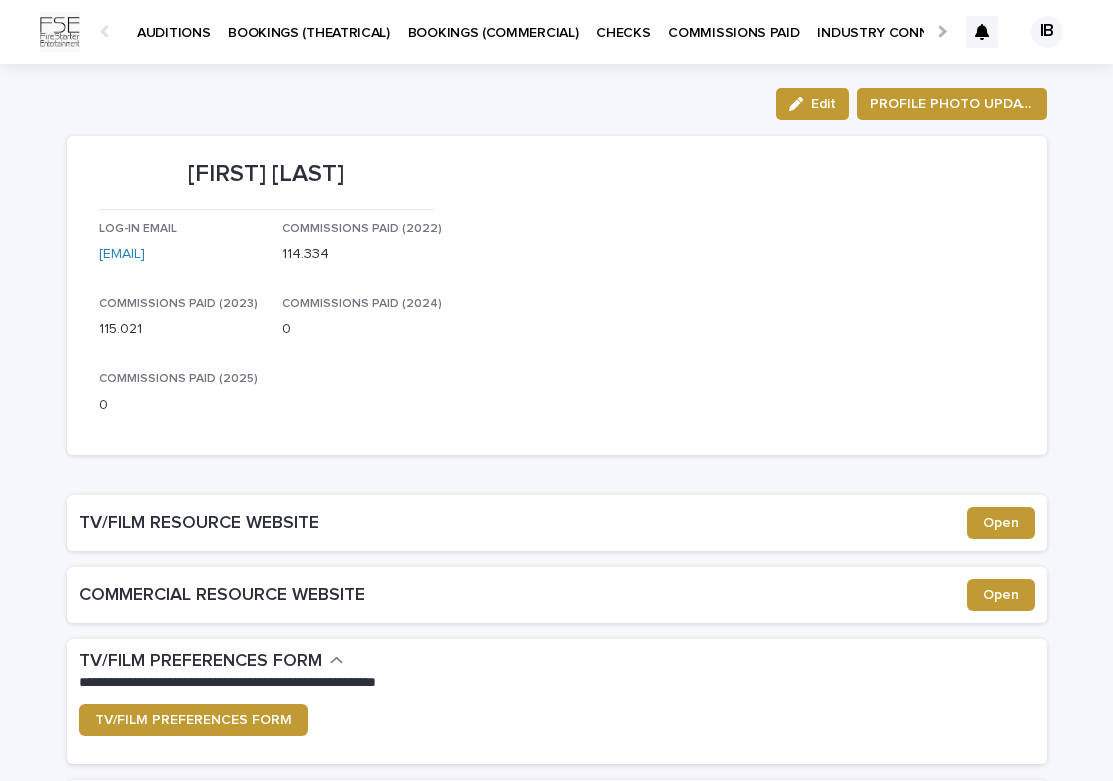 scroll, scrollTop: 0, scrollLeft: 208, axis: horizontal 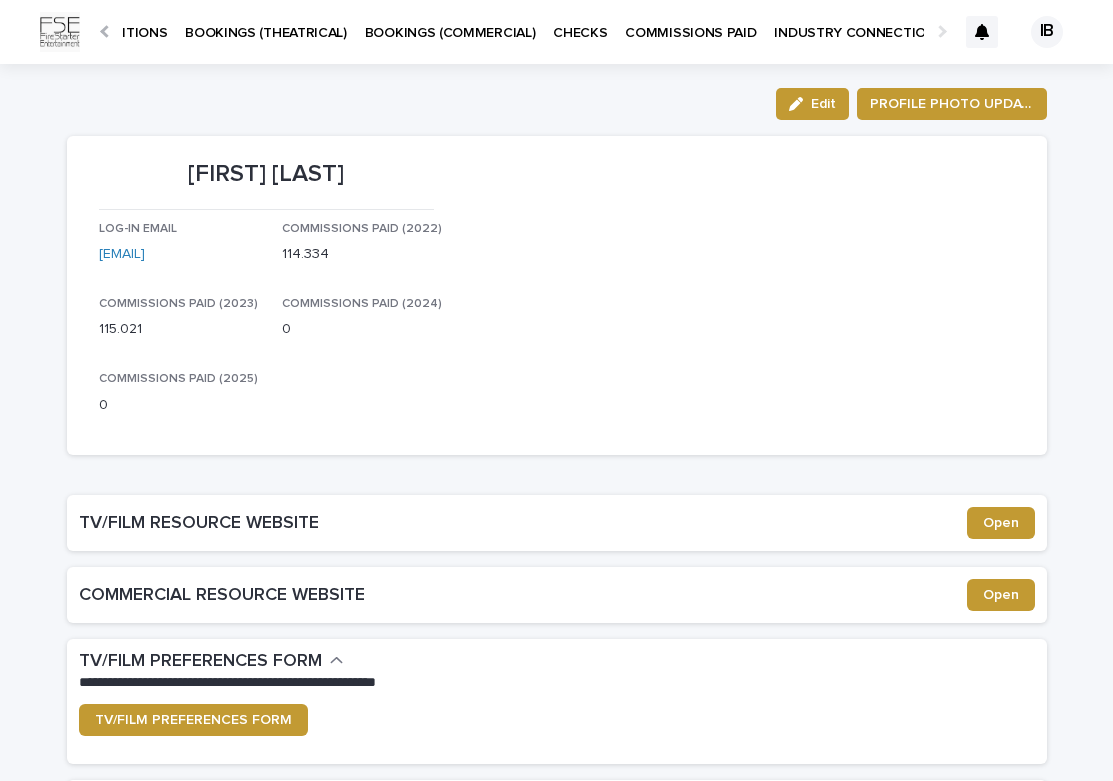 click on "INDUSTRY CONNECTIONS" at bounding box center (859, 21) 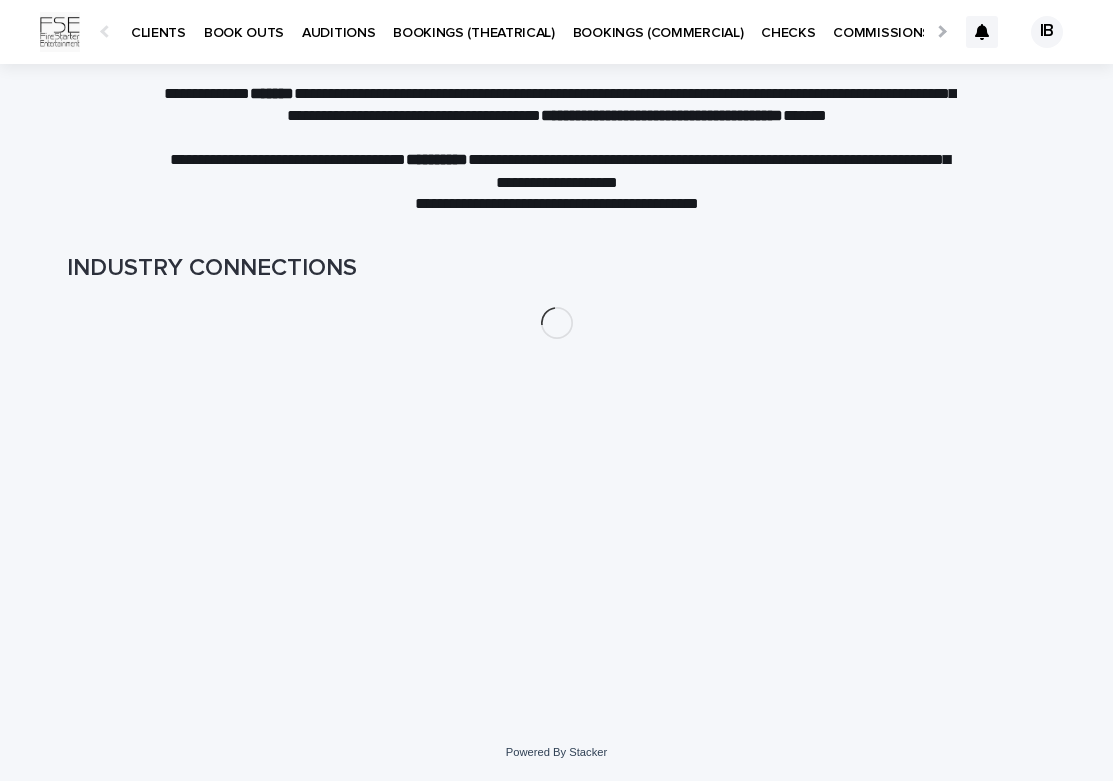 scroll, scrollTop: 0, scrollLeft: 72, axis: horizontal 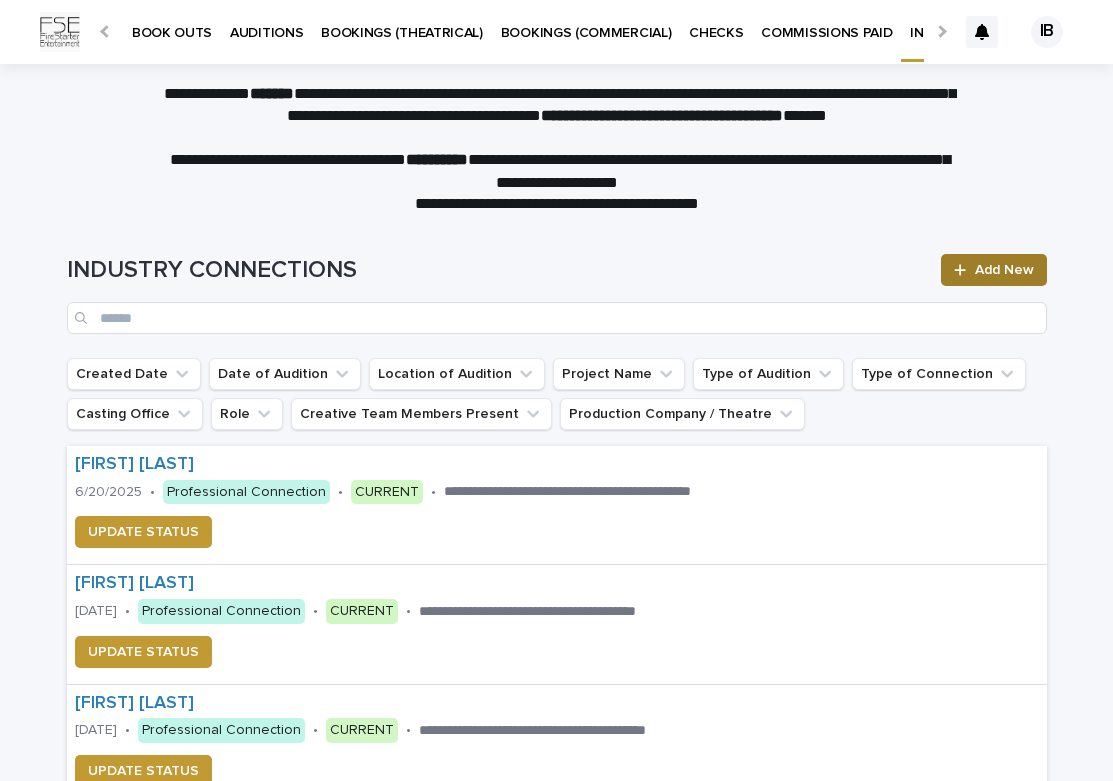click on "Add New" at bounding box center (993, 270) 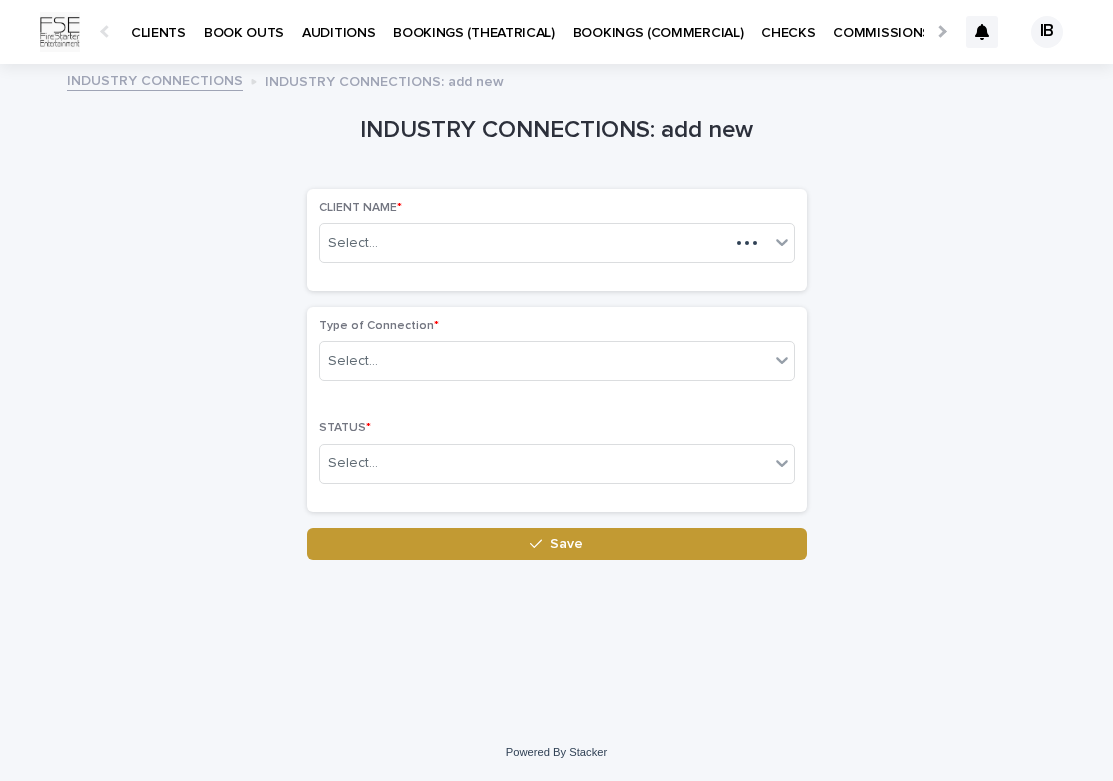scroll, scrollTop: 0, scrollLeft: 72, axis: horizontal 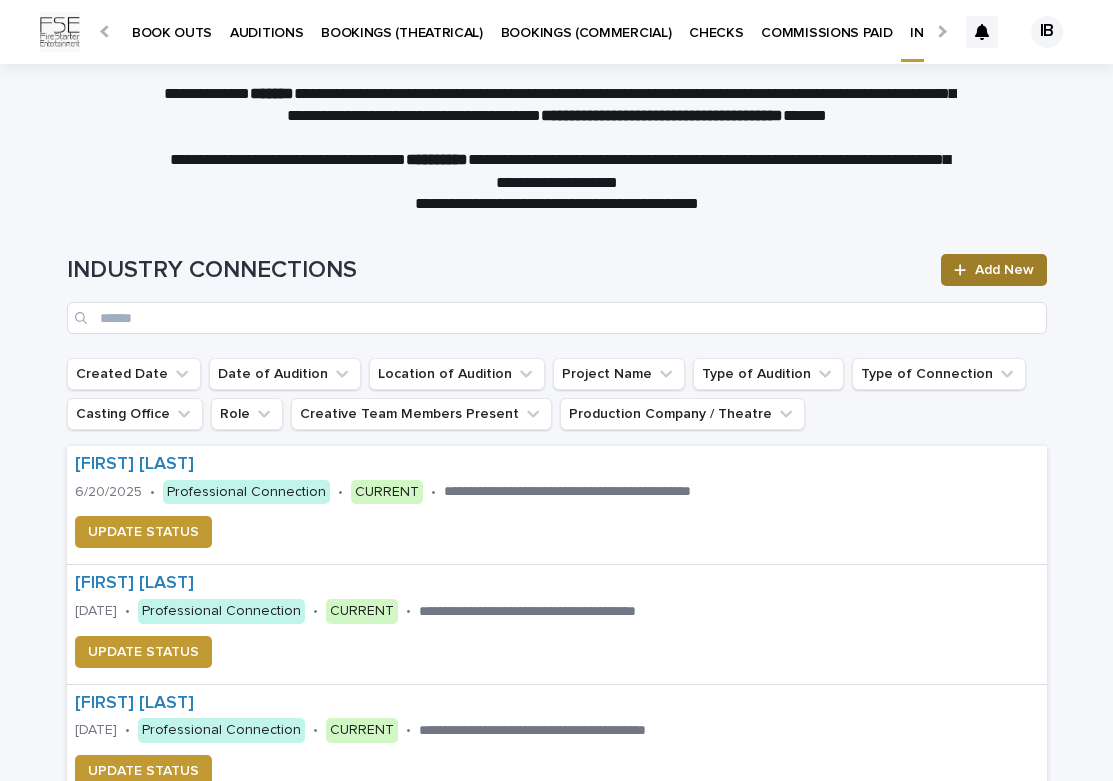 click on "Add New" at bounding box center [993, 270] 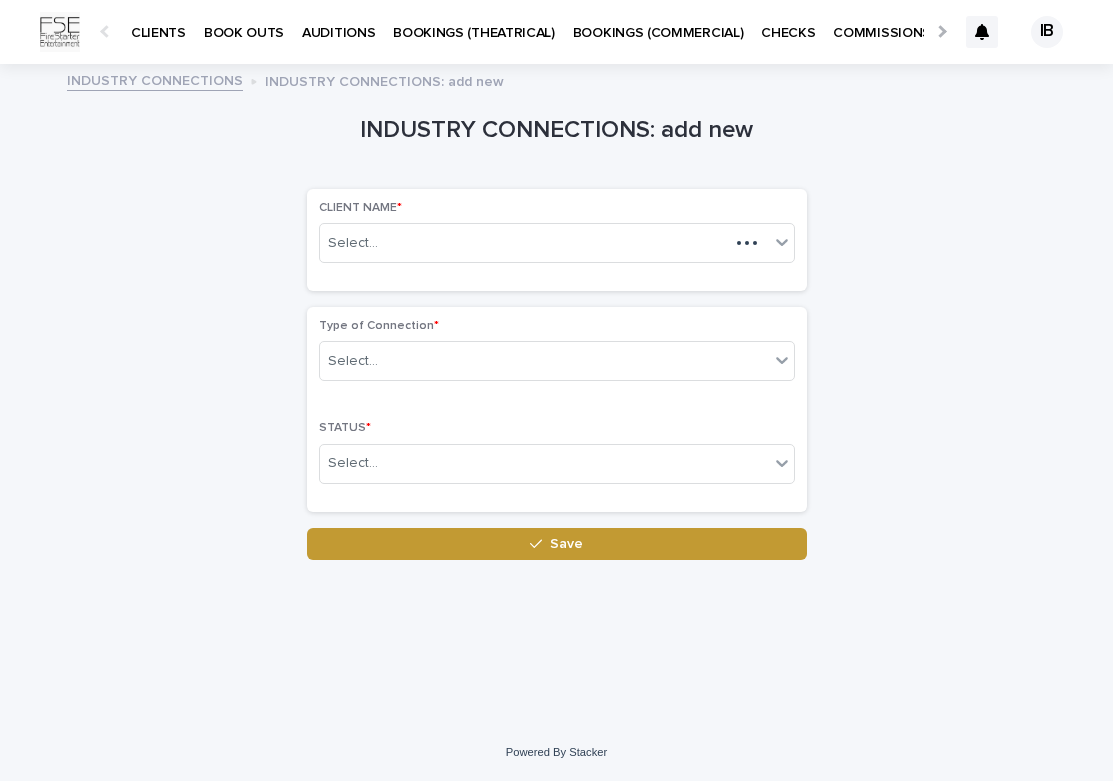 scroll, scrollTop: 0, scrollLeft: 72, axis: horizontal 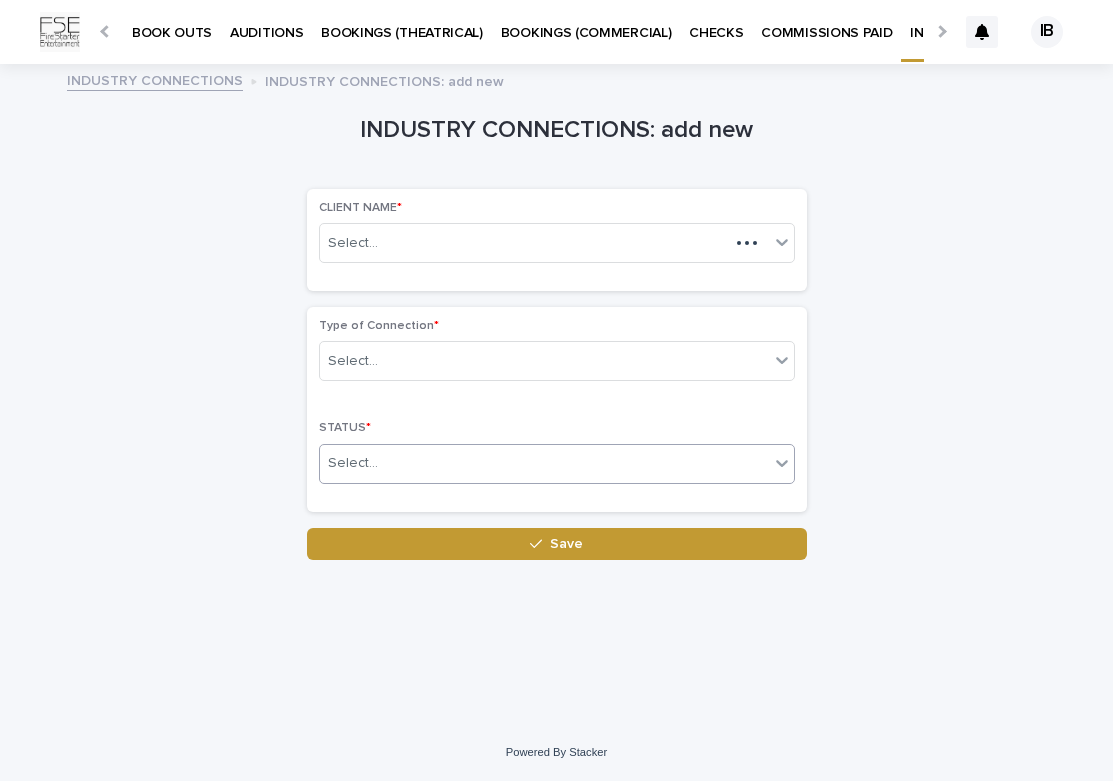 click on "Select..." at bounding box center (353, 463) 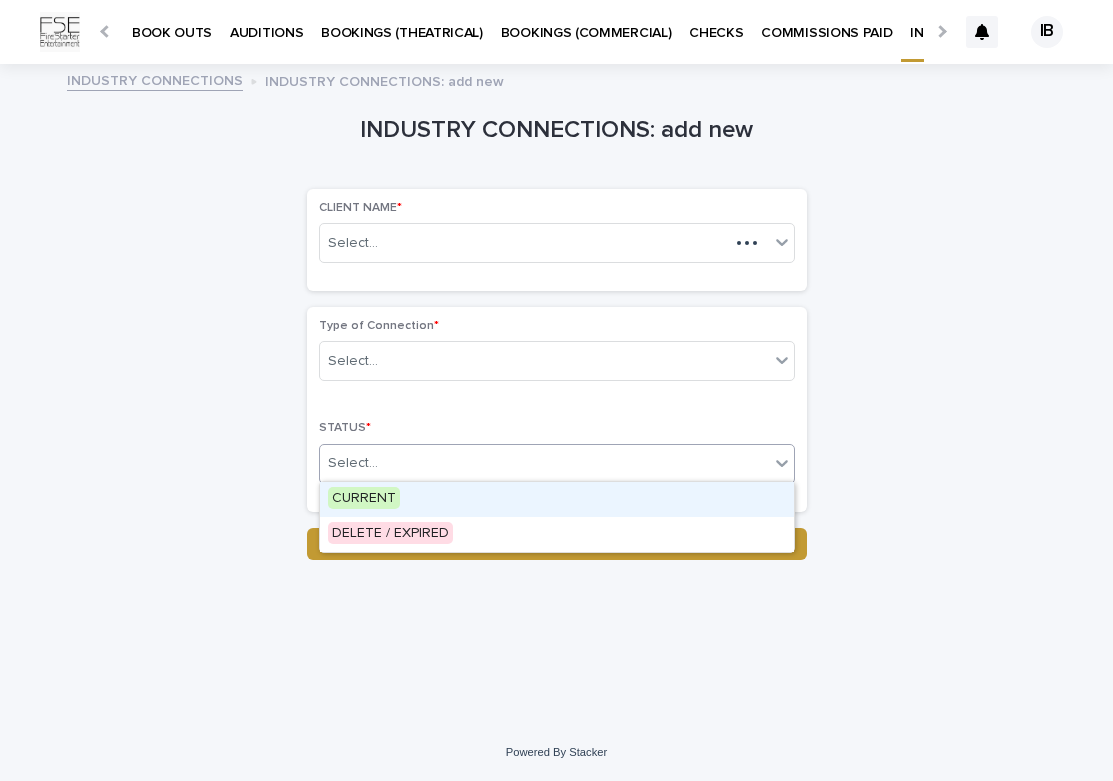 click on "CURRENT" at bounding box center (364, 498) 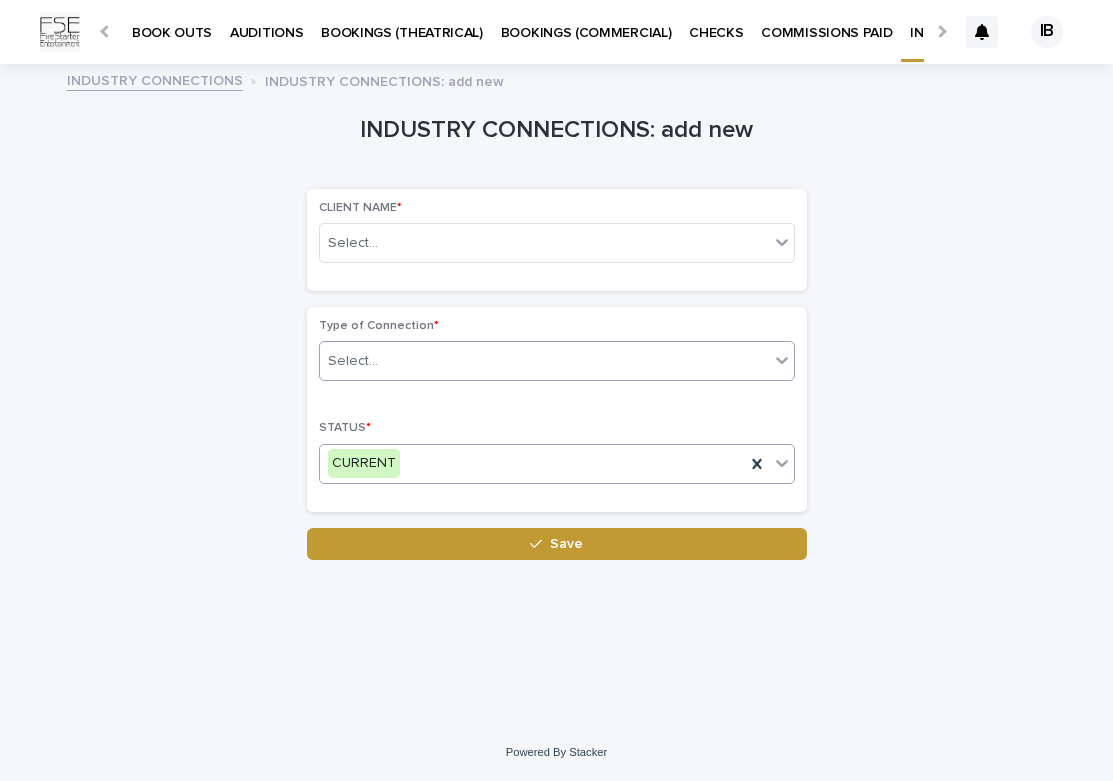 click on "Select..." at bounding box center [544, 361] 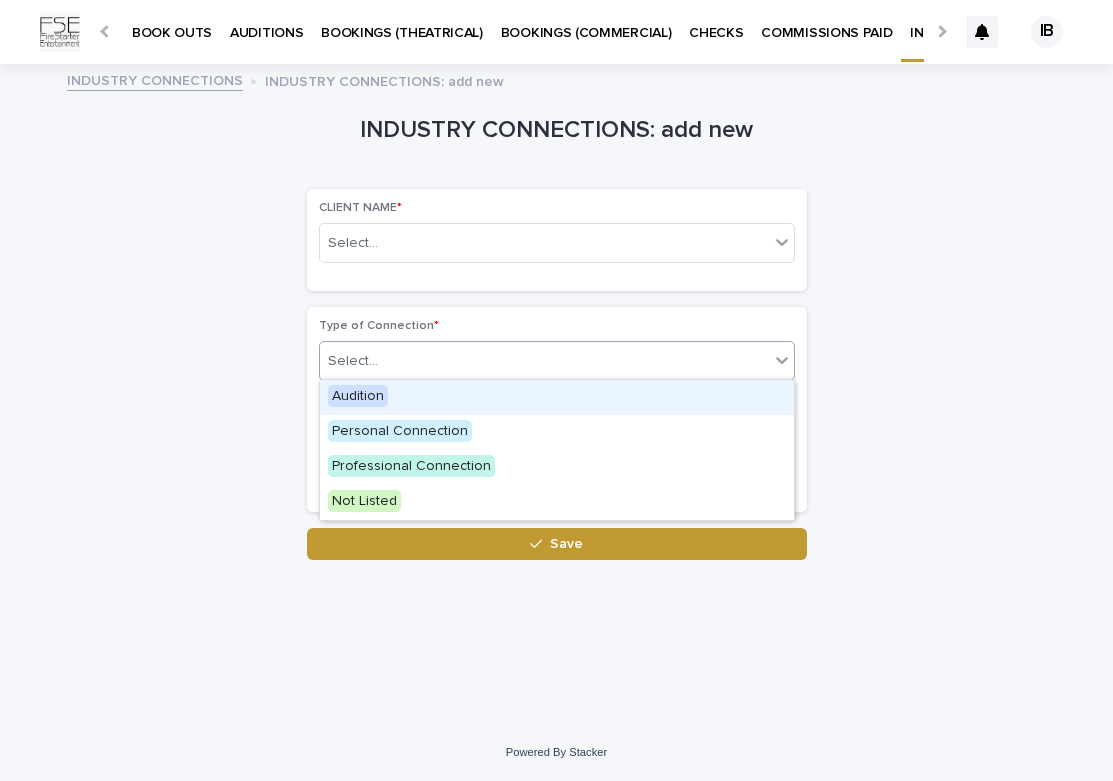 click on "Audition" at bounding box center (358, 396) 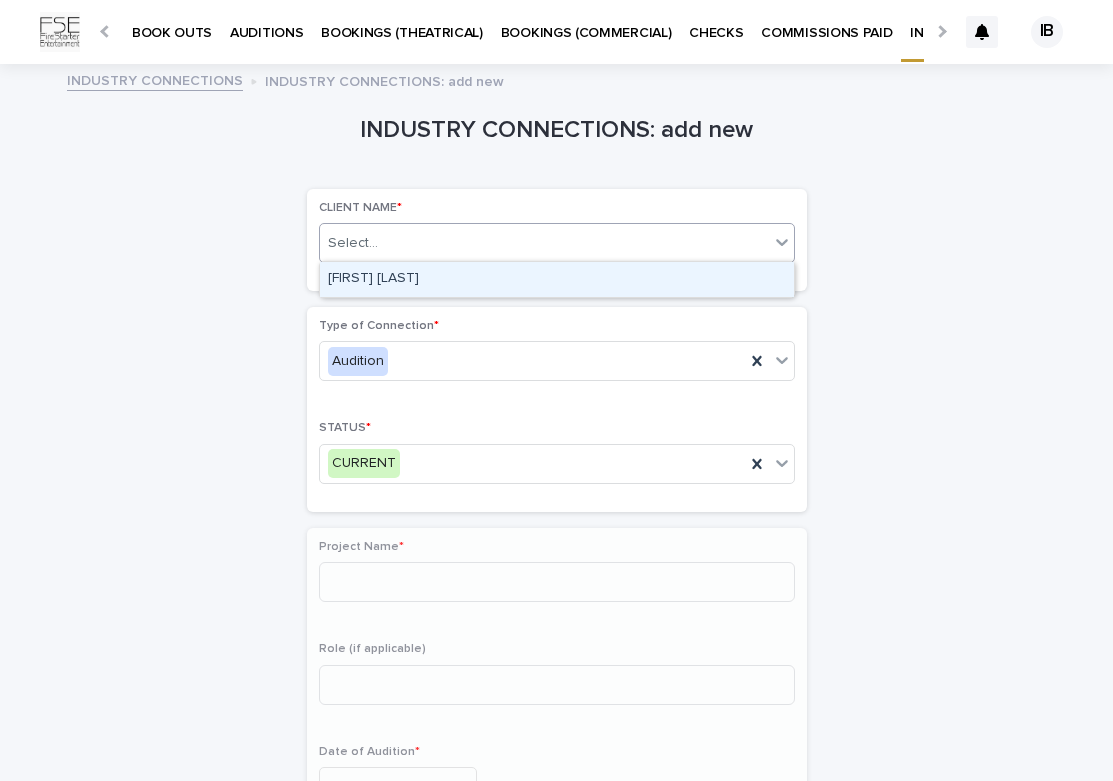 click on "Select..." at bounding box center [544, 243] 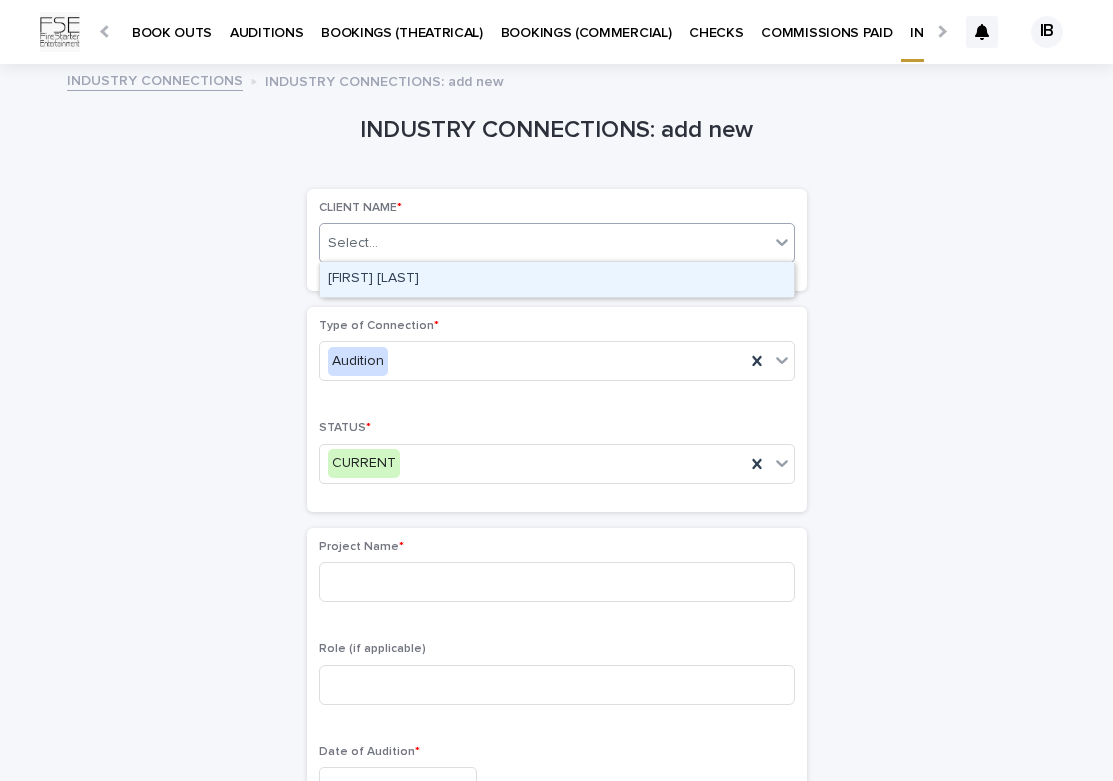 click on "[FIRST] [LAST]" at bounding box center [557, 279] 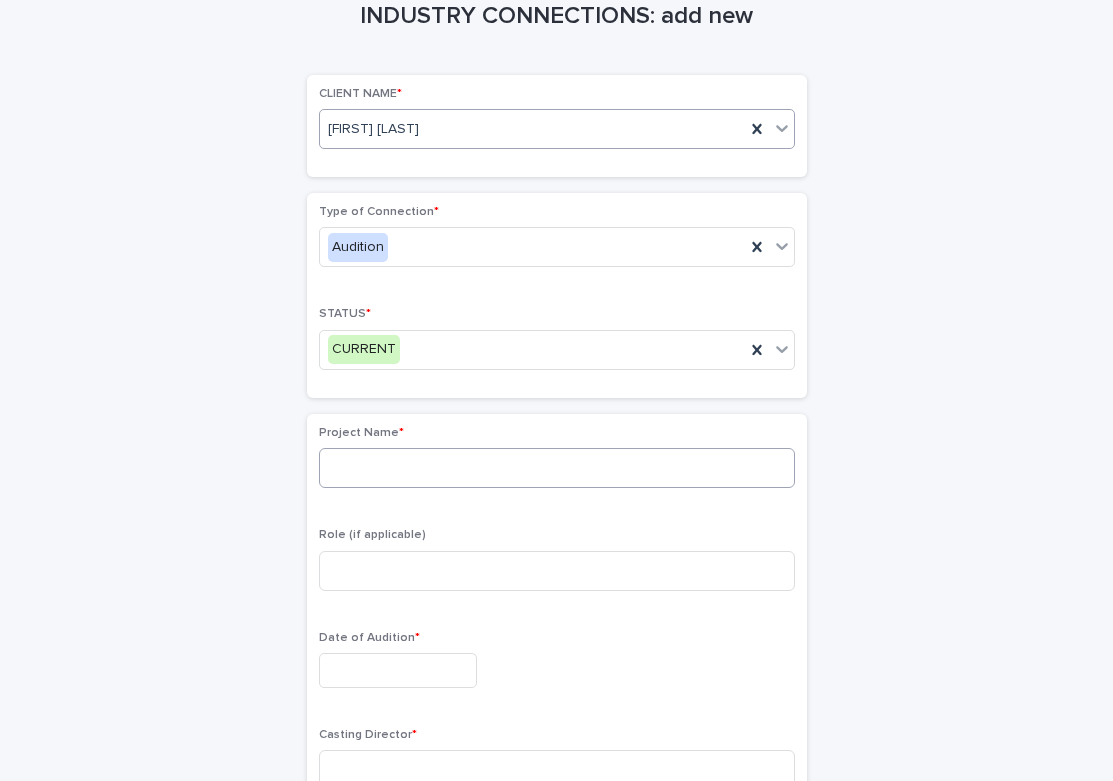scroll, scrollTop: 104, scrollLeft: 0, axis: vertical 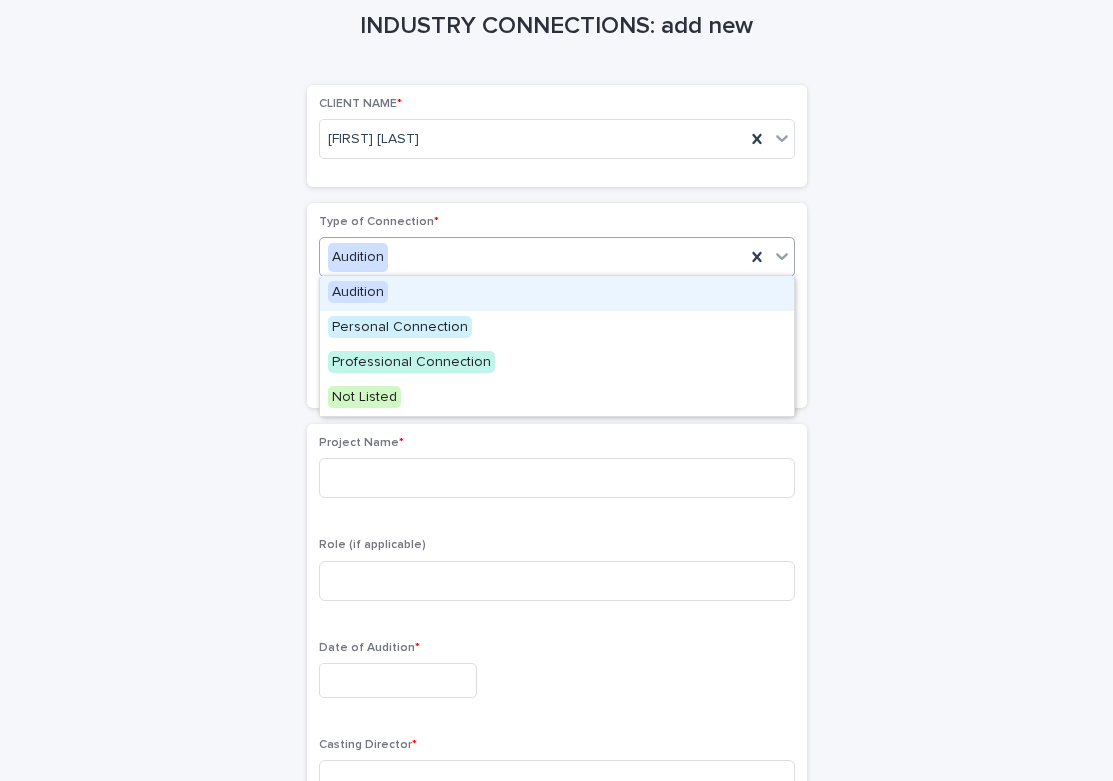 click on "Audition" at bounding box center (532, 257) 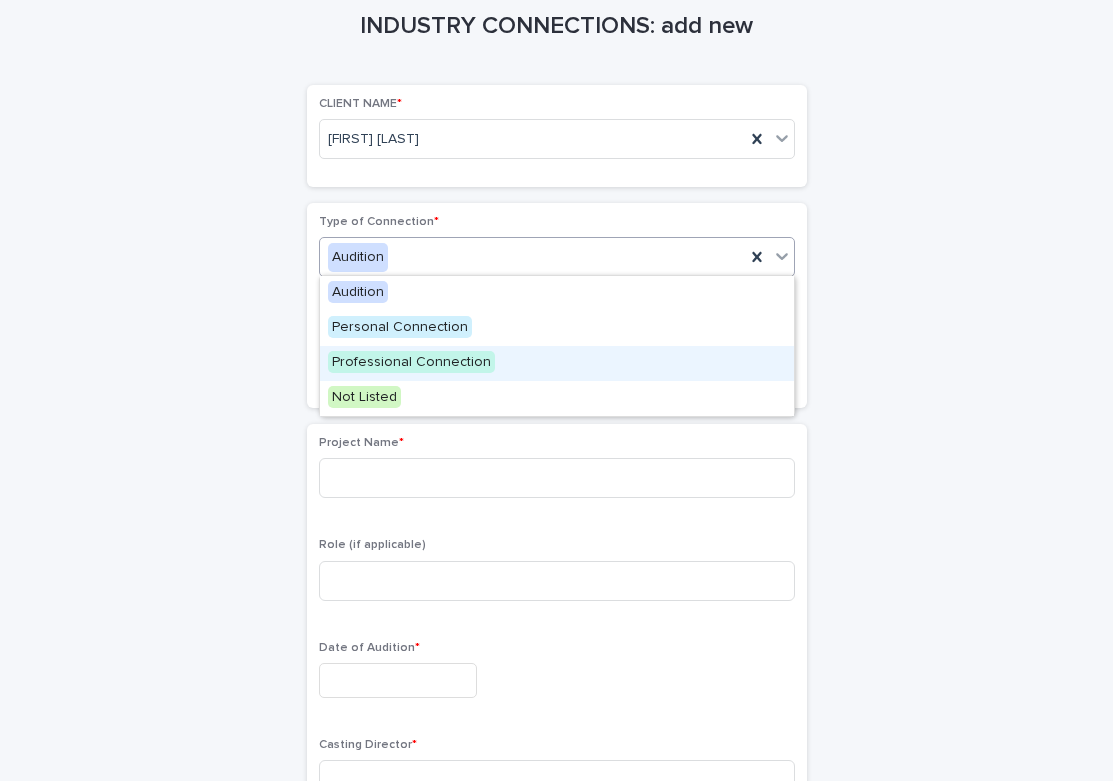 click on "Professional Connection" at bounding box center [411, 362] 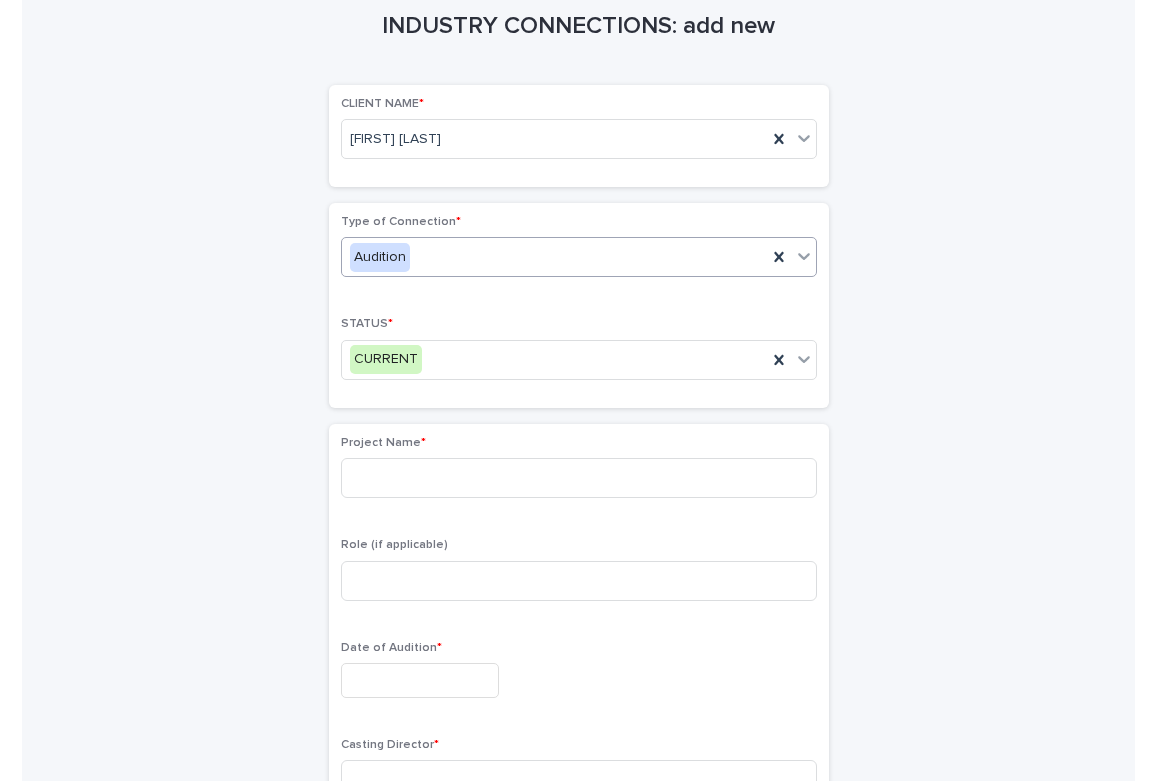 scroll, scrollTop: 0, scrollLeft: 0, axis: both 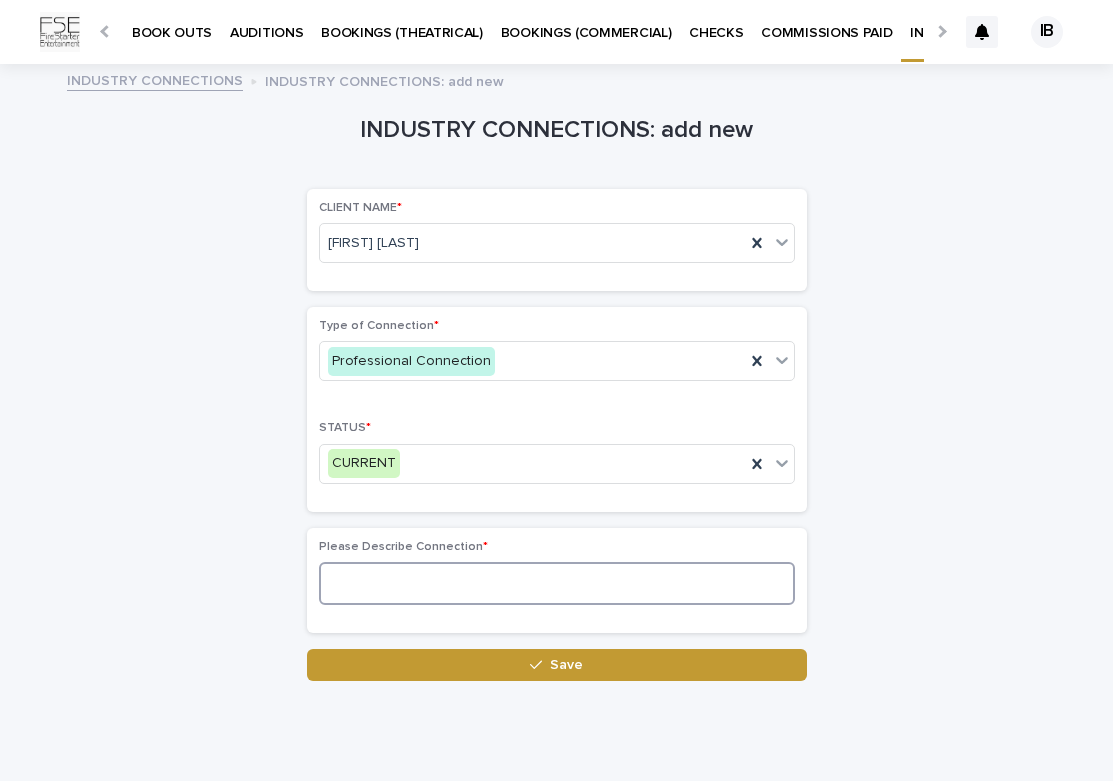 click at bounding box center [557, 583] 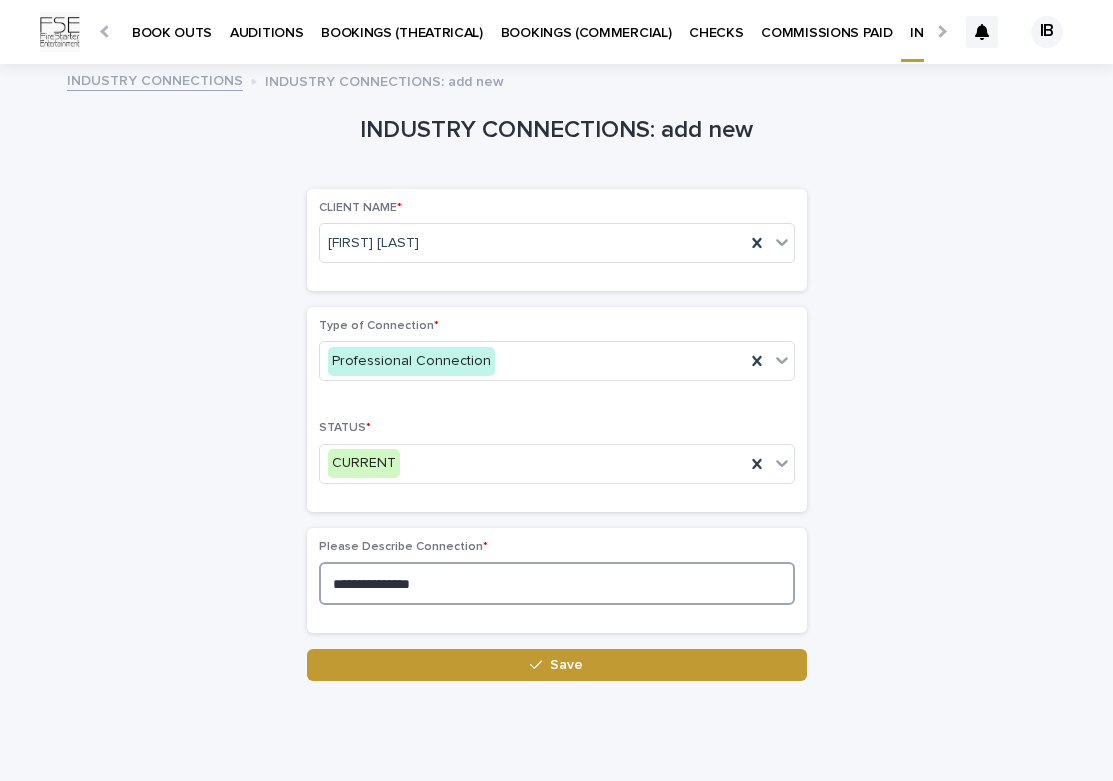 click on "**********" at bounding box center [557, 583] 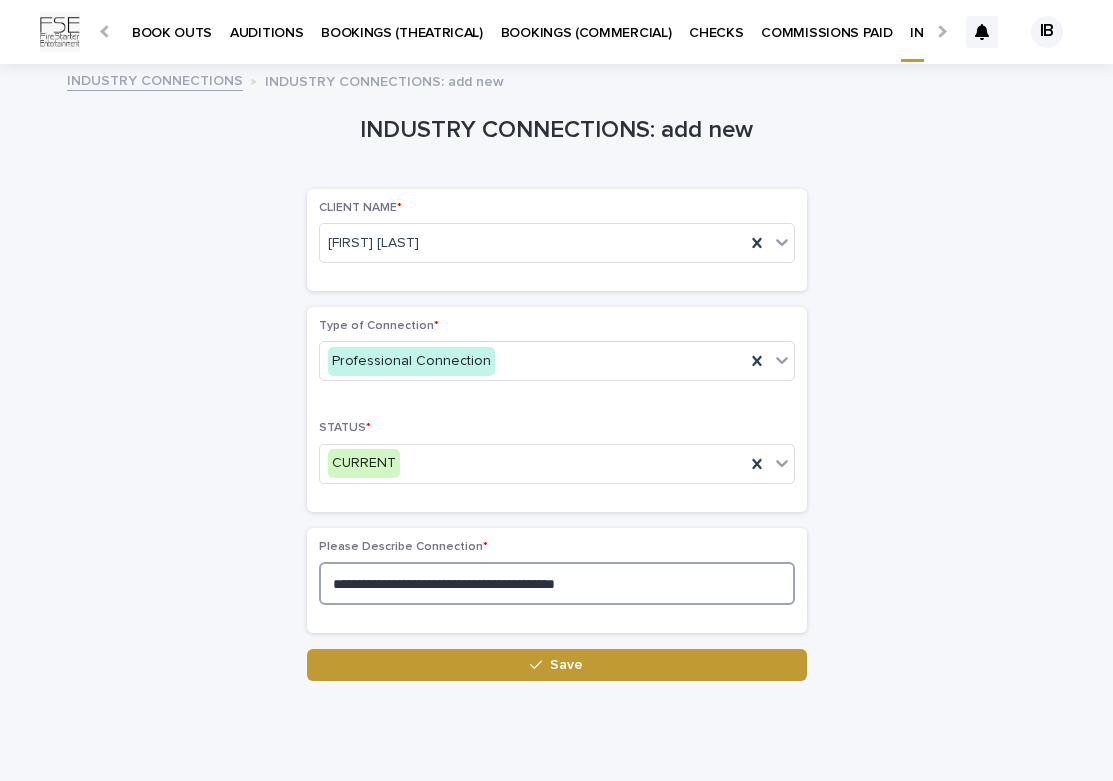 click on "**********" at bounding box center [557, 583] 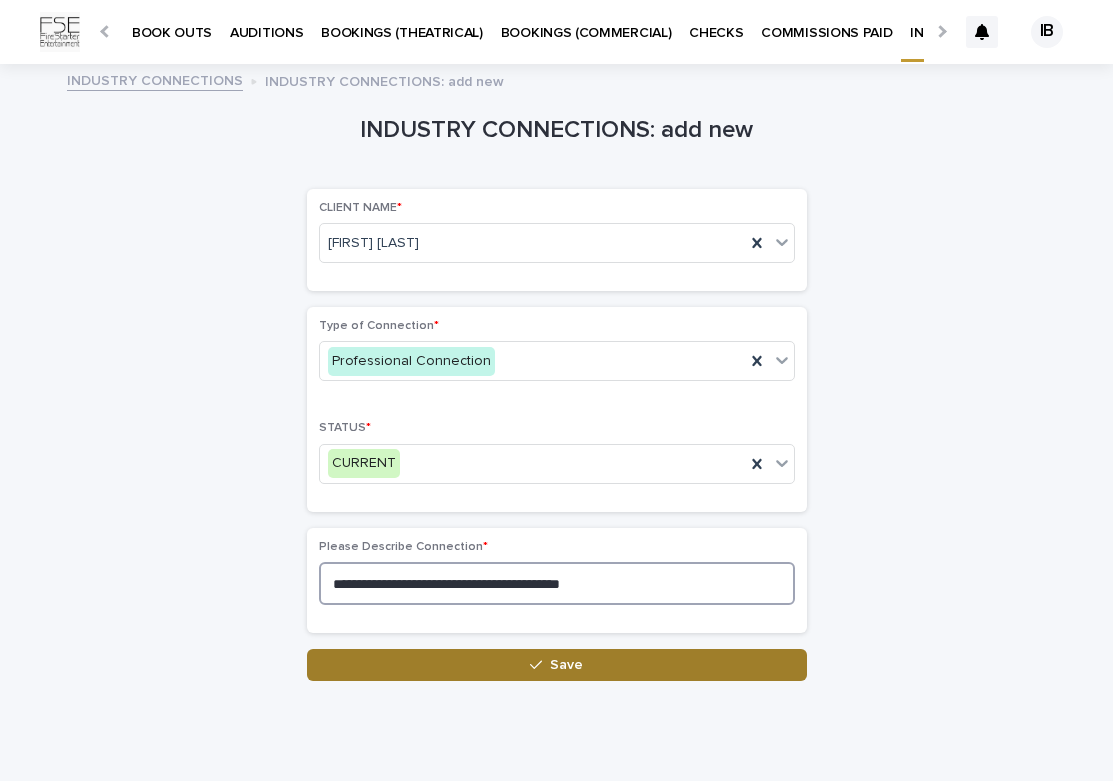 type on "**********" 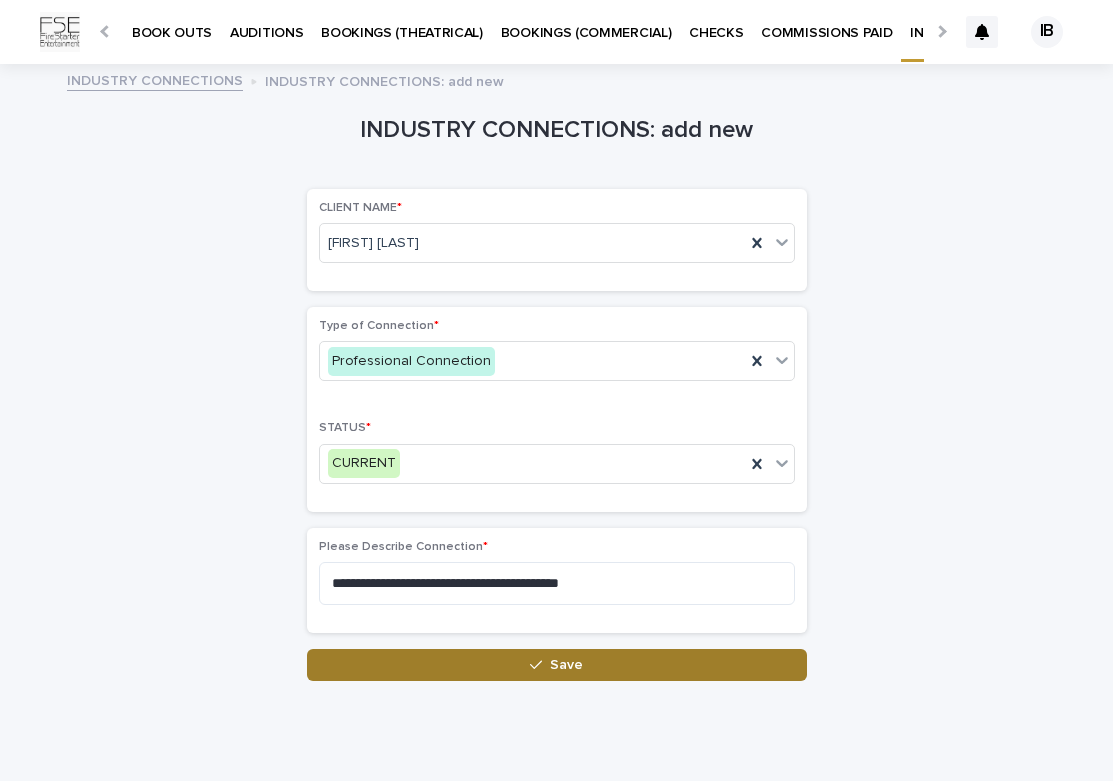click on "Save" at bounding box center [557, 665] 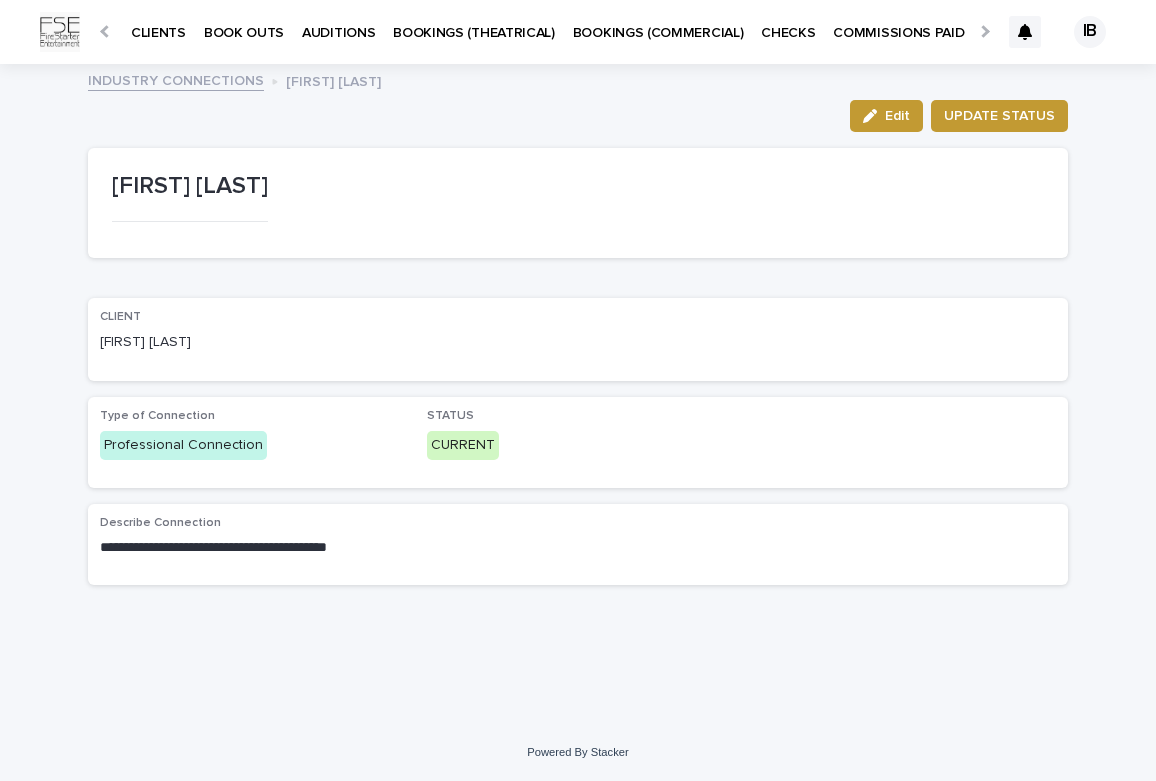 scroll, scrollTop: 0, scrollLeft: 72, axis: horizontal 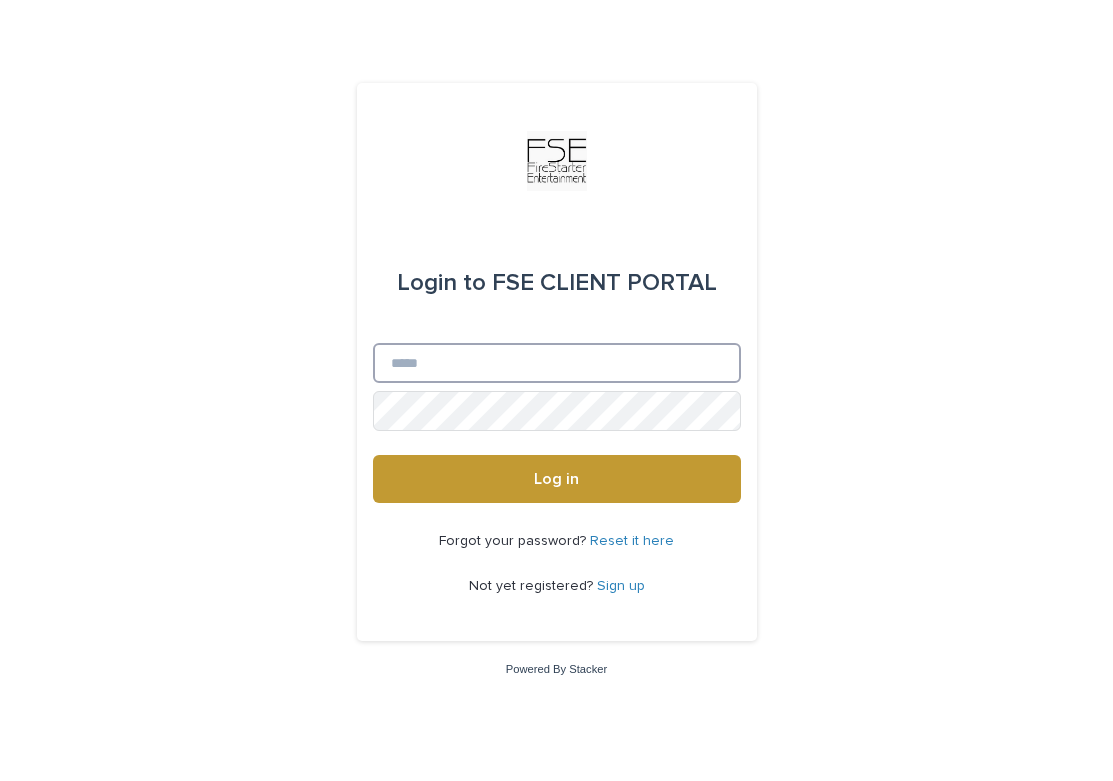 type on "**********" 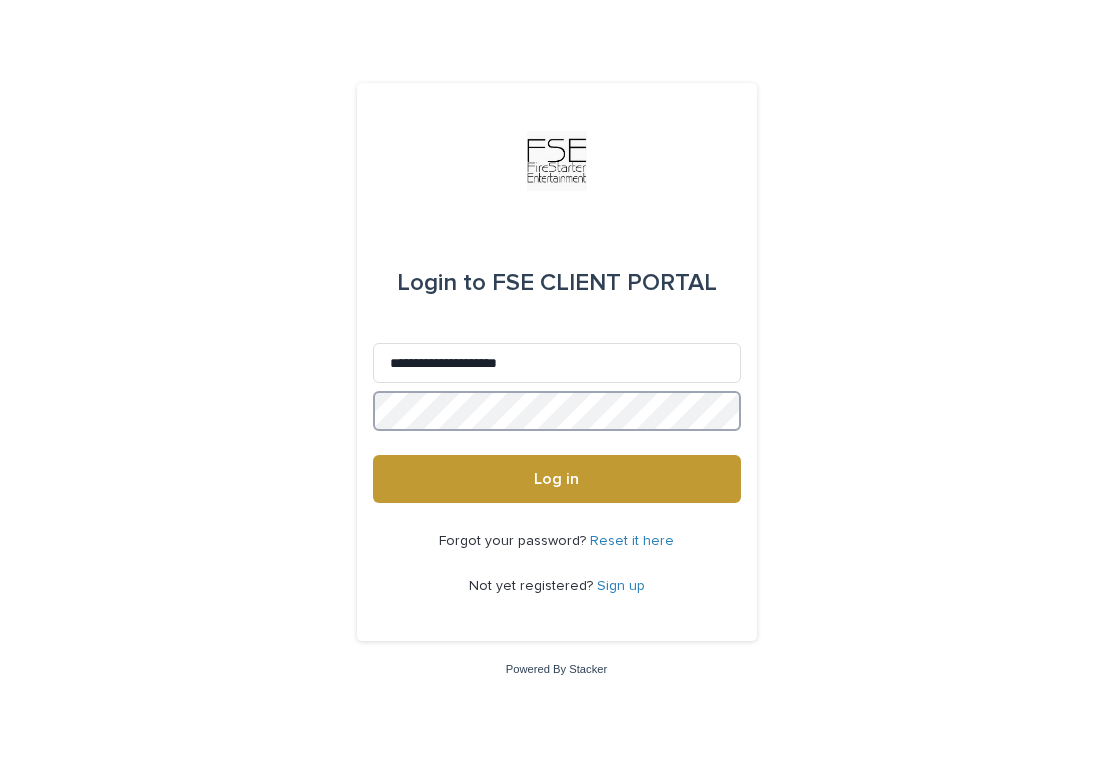 click on "Log in" at bounding box center (557, 479) 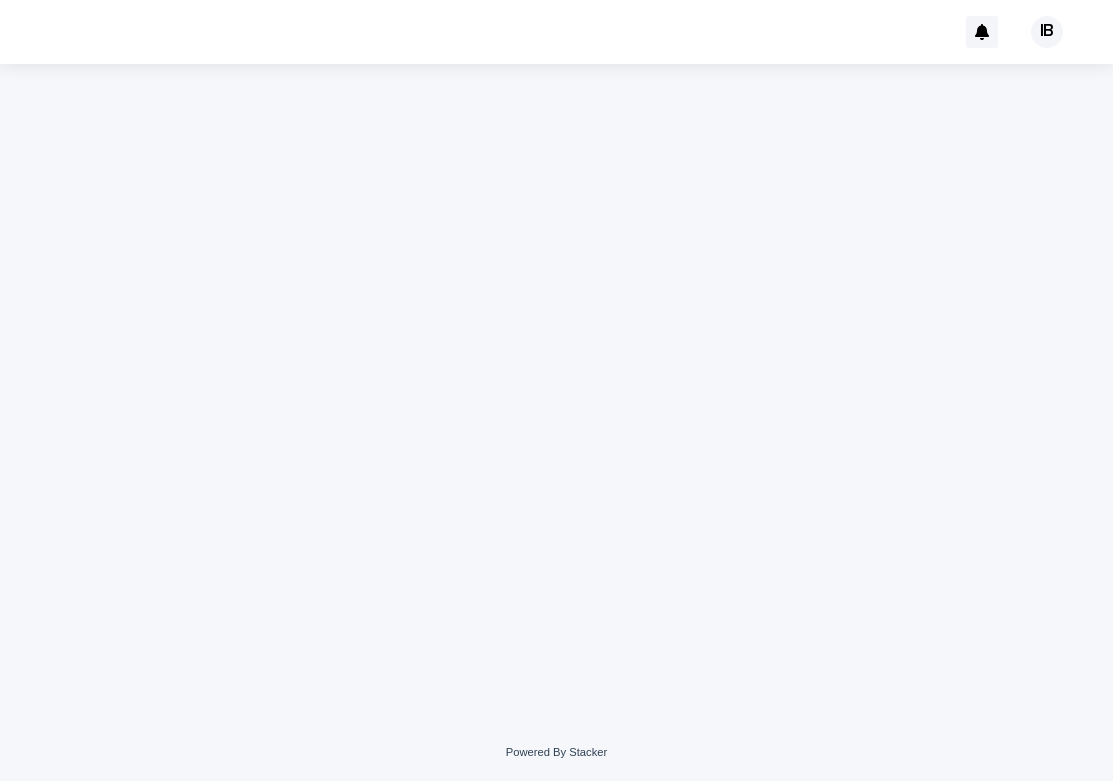 scroll, scrollTop: 0, scrollLeft: 0, axis: both 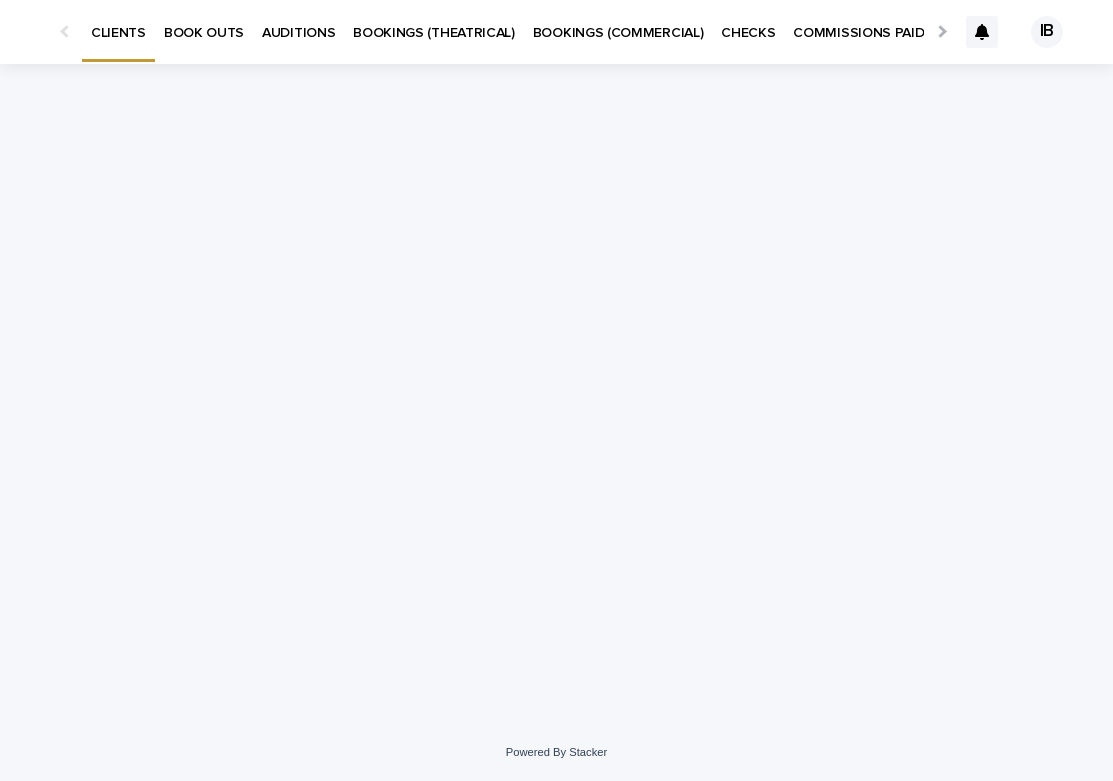 click at bounding box center [940, 31] 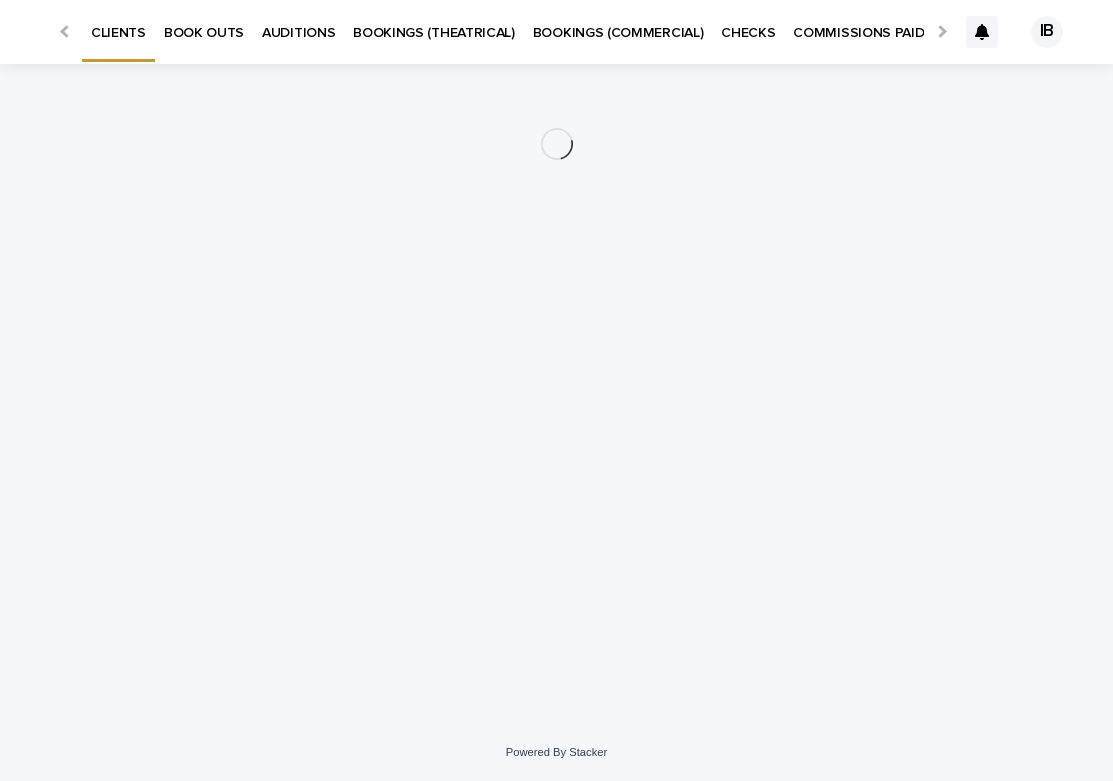 scroll, scrollTop: 0, scrollLeft: 168, axis: horizontal 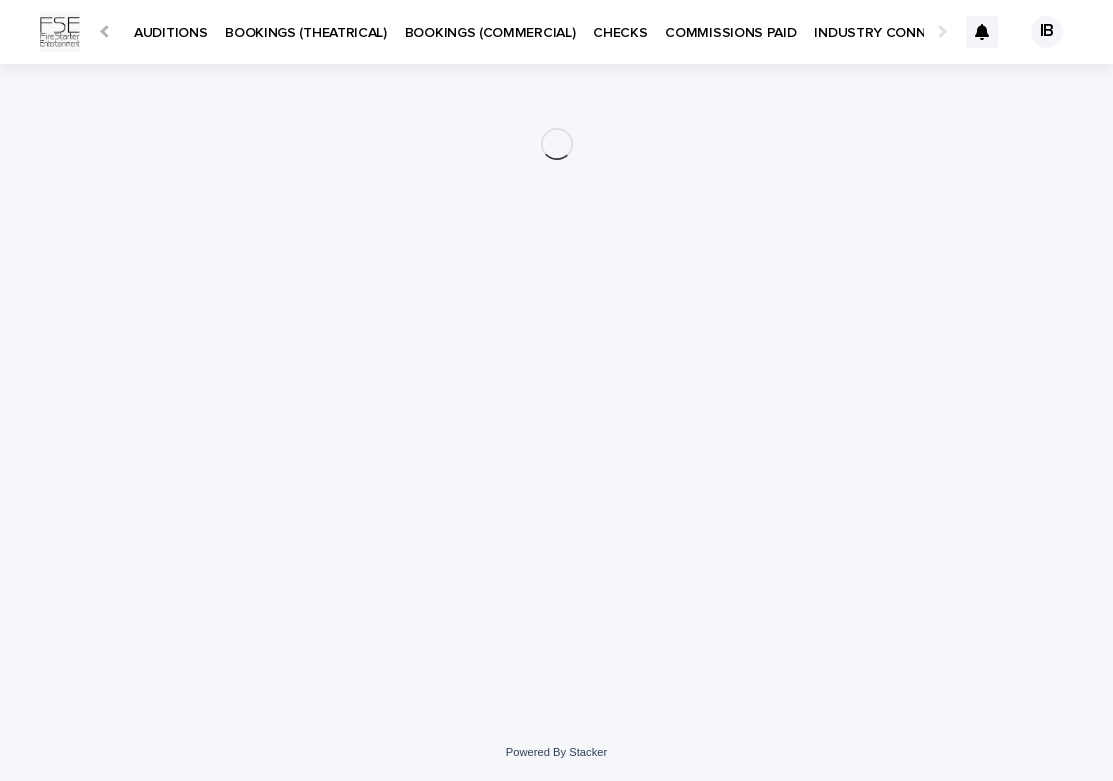 click on "INDUSTRY CONNECTIONS" at bounding box center (899, 21) 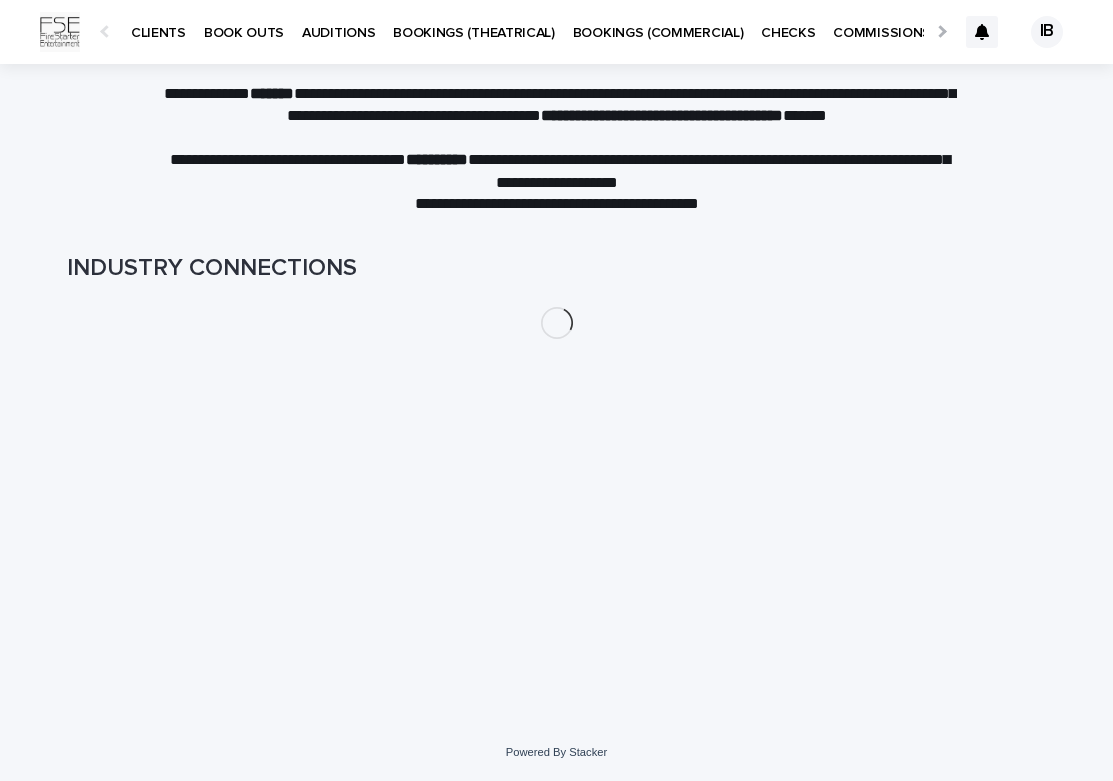 scroll, scrollTop: 0, scrollLeft: 72, axis: horizontal 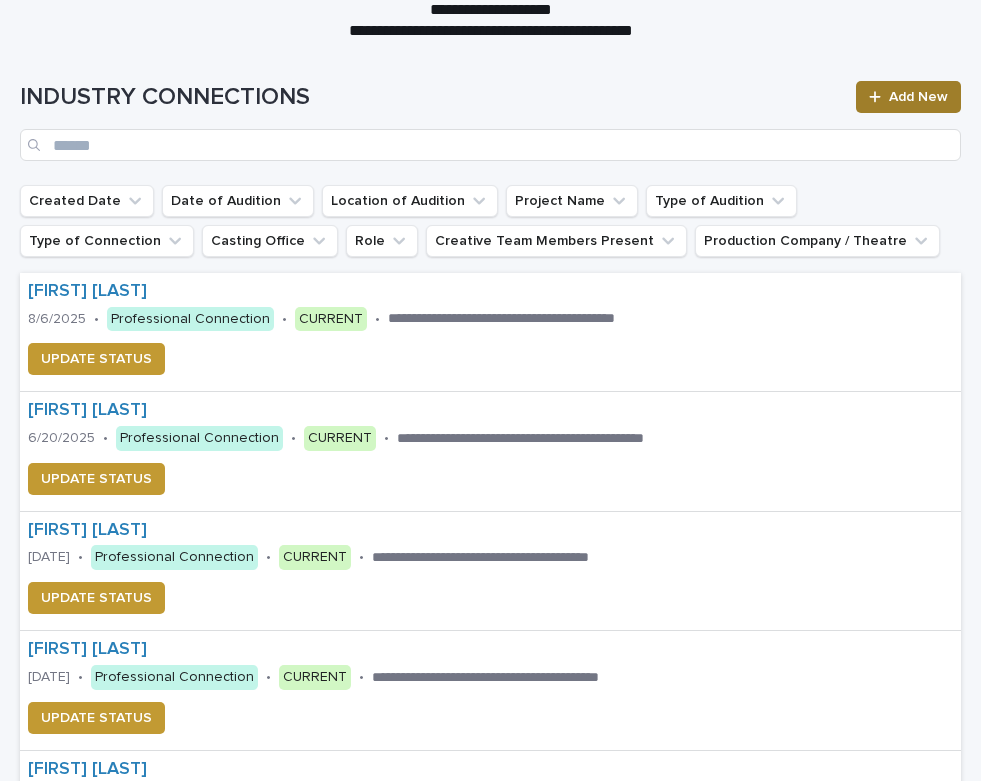 click on "Add New" at bounding box center (918, 97) 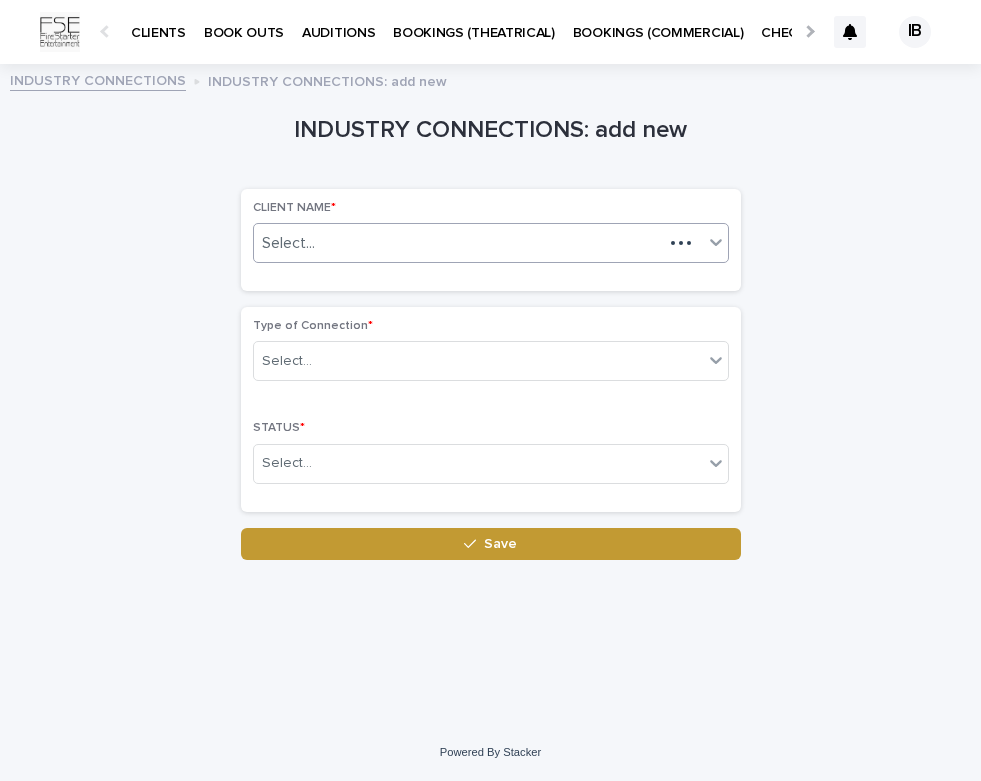 scroll, scrollTop: 0, scrollLeft: 0, axis: both 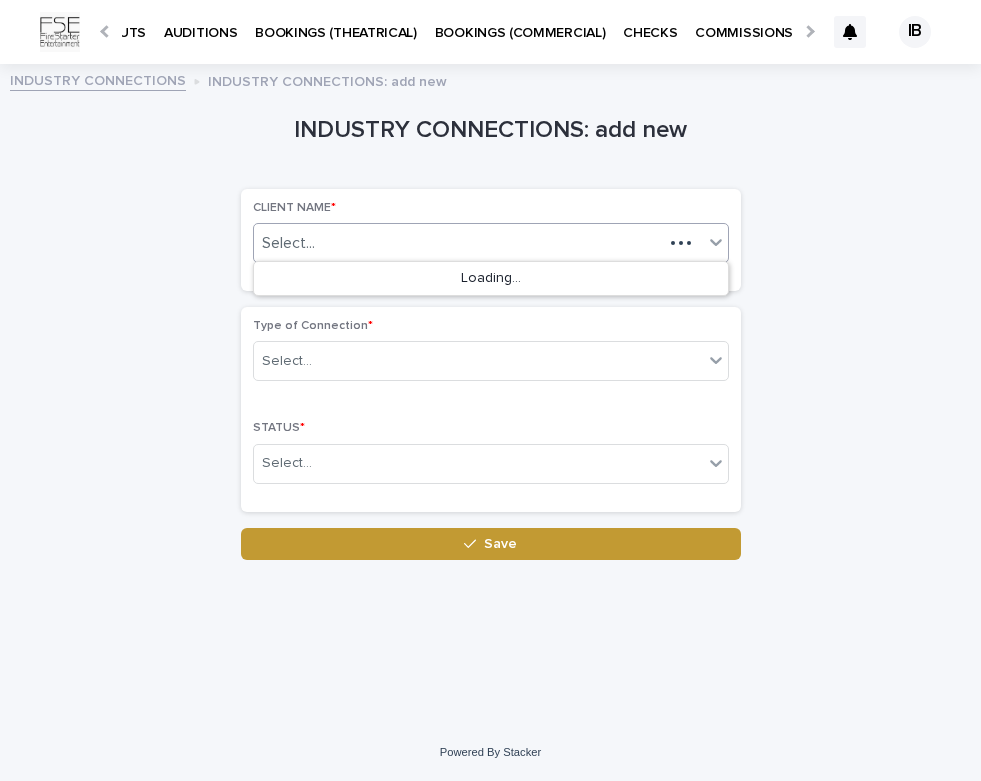 click on "Select..." at bounding box center [458, 243] 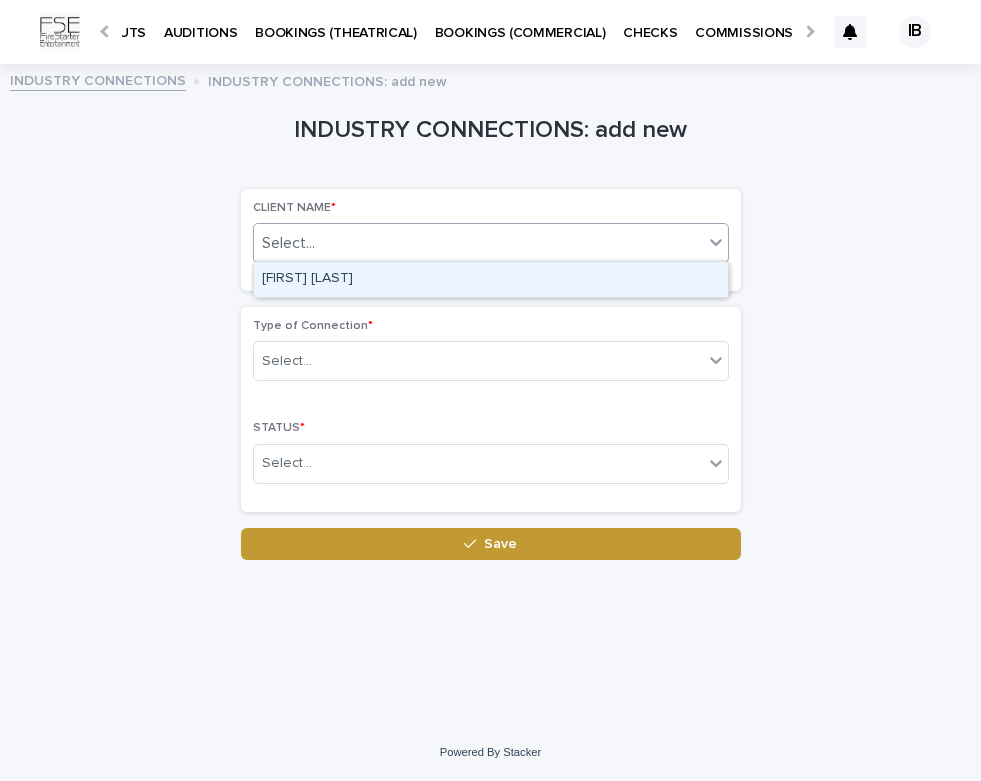 click on "[FIRST] [LAST]" at bounding box center (491, 279) 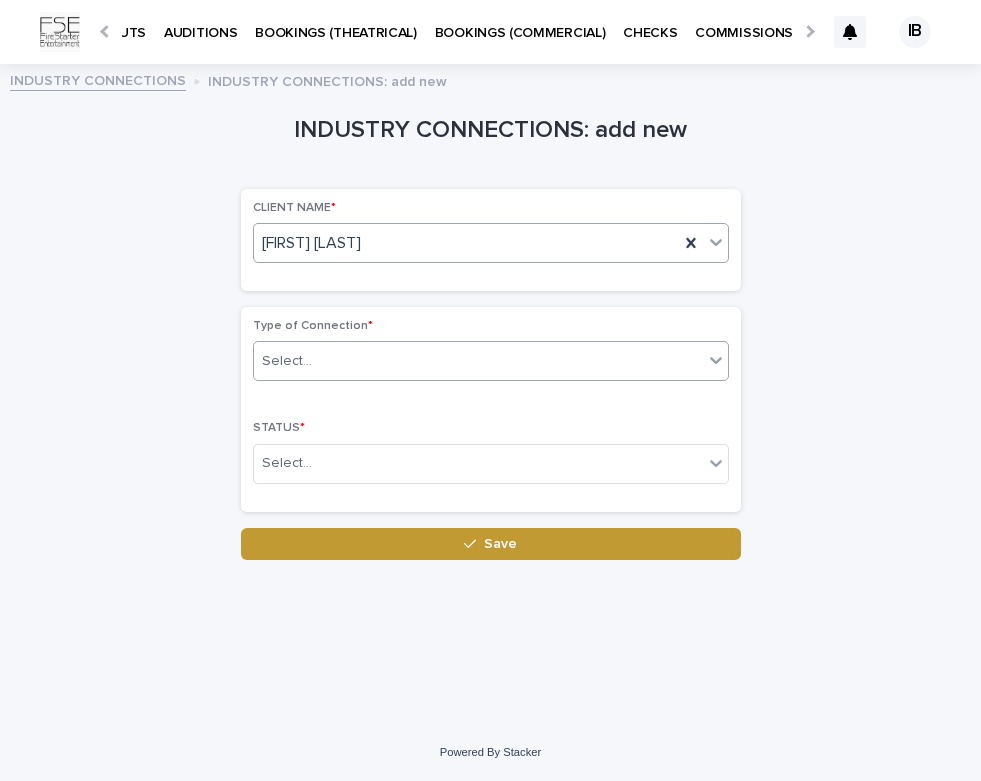 click on "Select..." at bounding box center (478, 361) 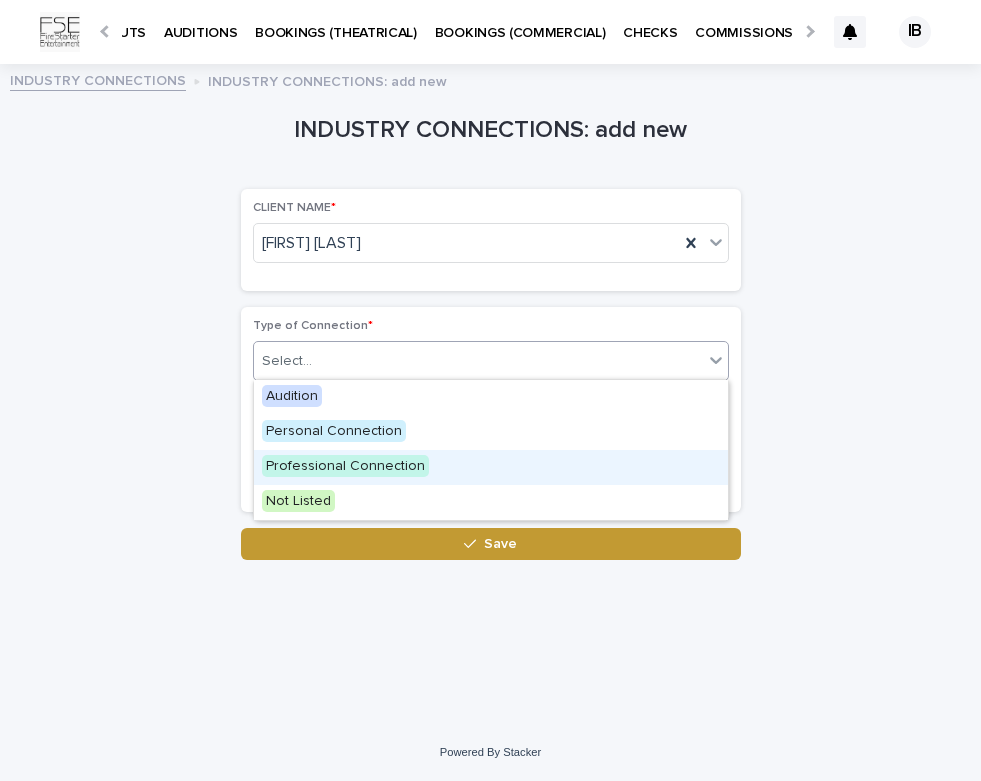 click on "Professional Connection" at bounding box center [345, 466] 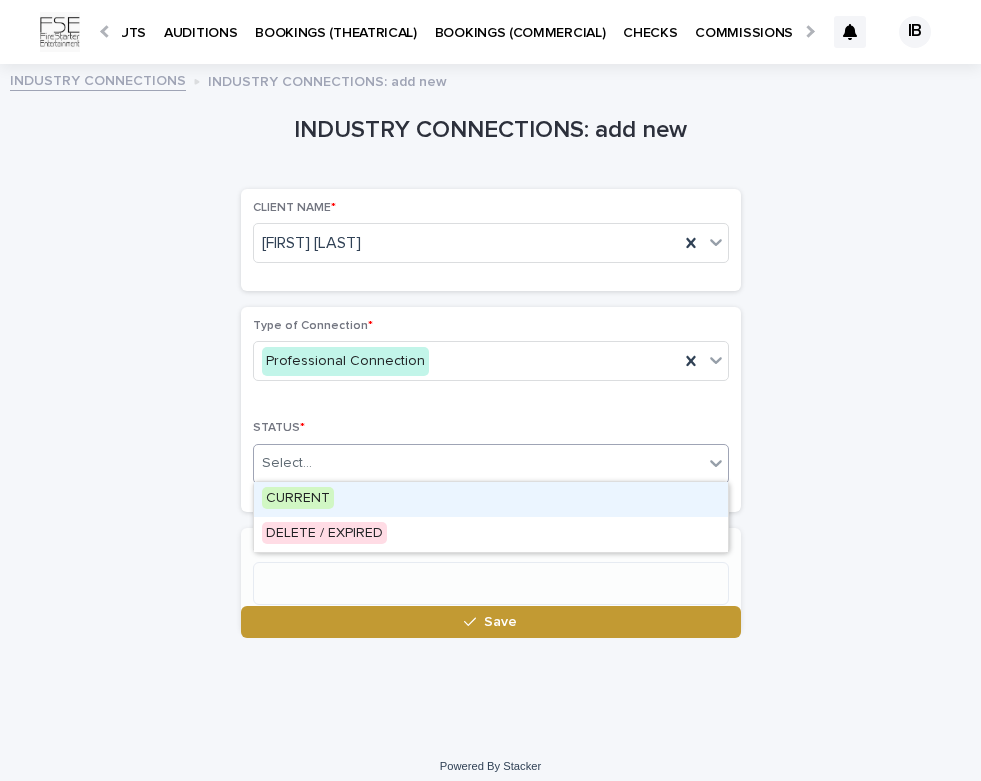 click on "Select..." at bounding box center (478, 463) 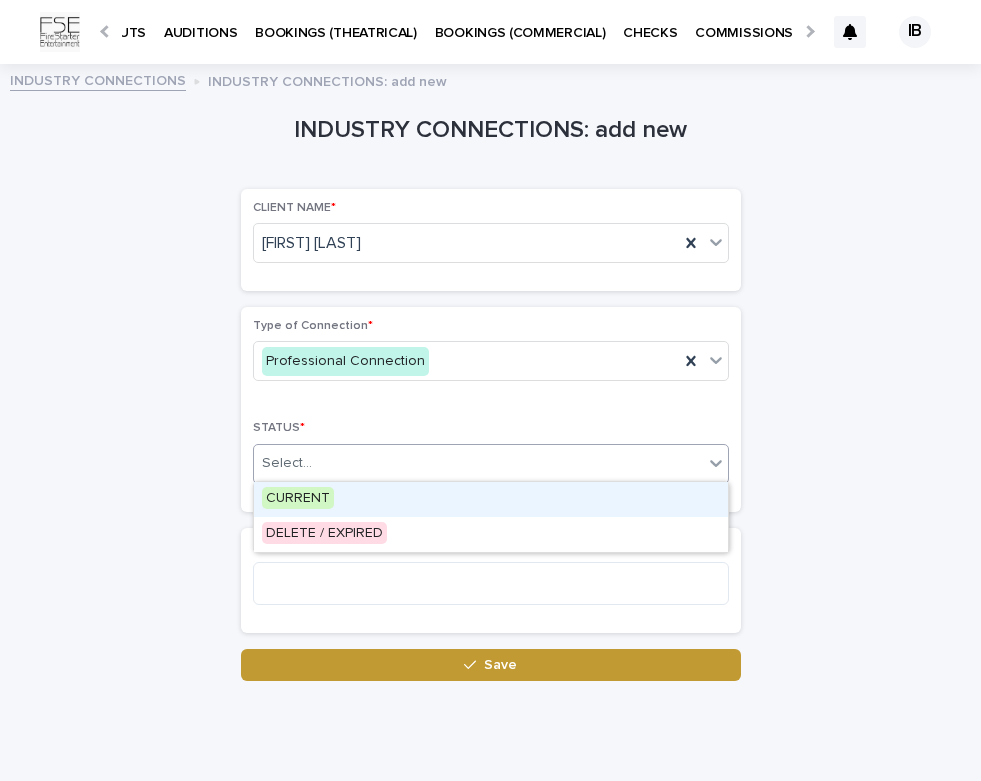 click on "CURRENT" at bounding box center (491, 499) 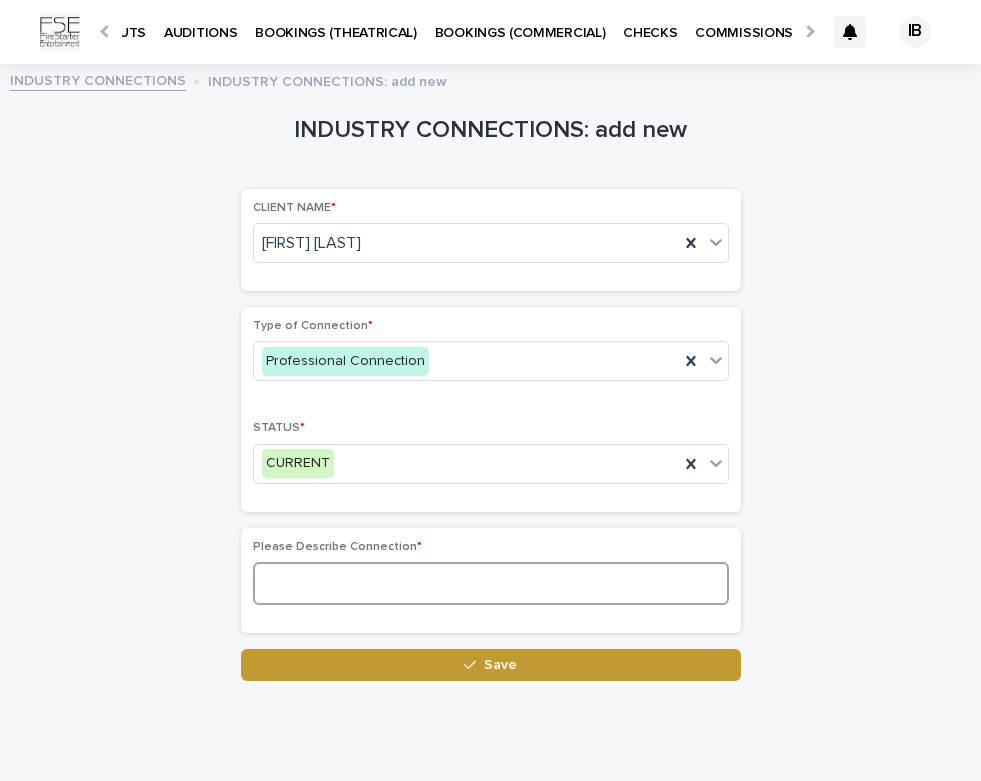 click at bounding box center [491, 583] 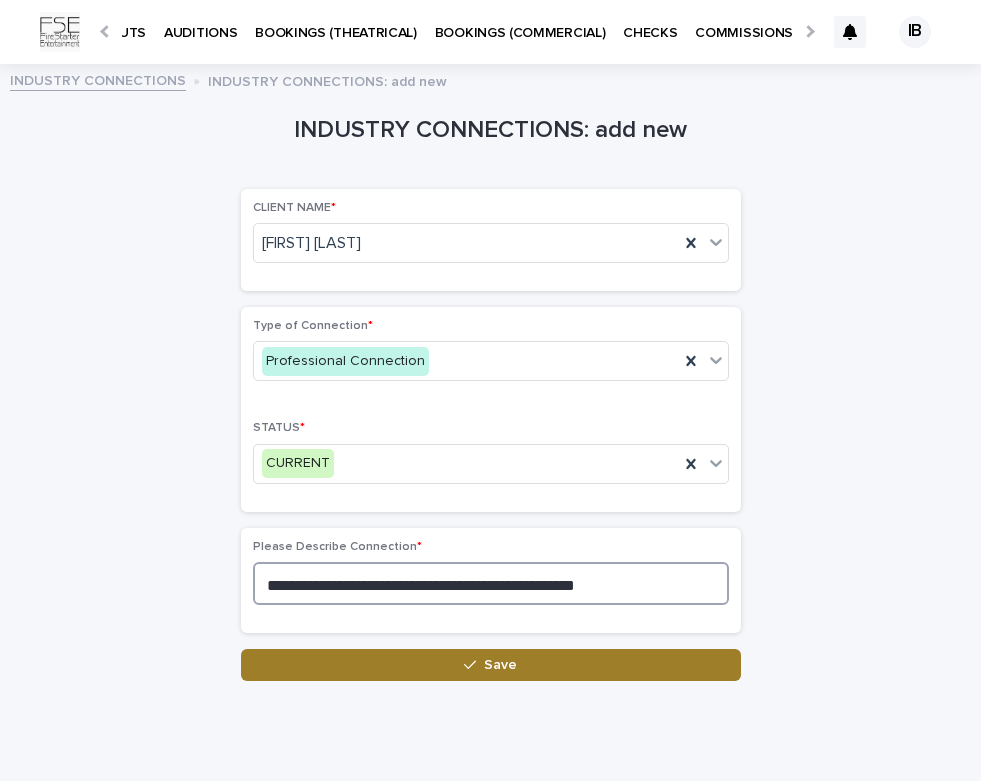 type on "**********" 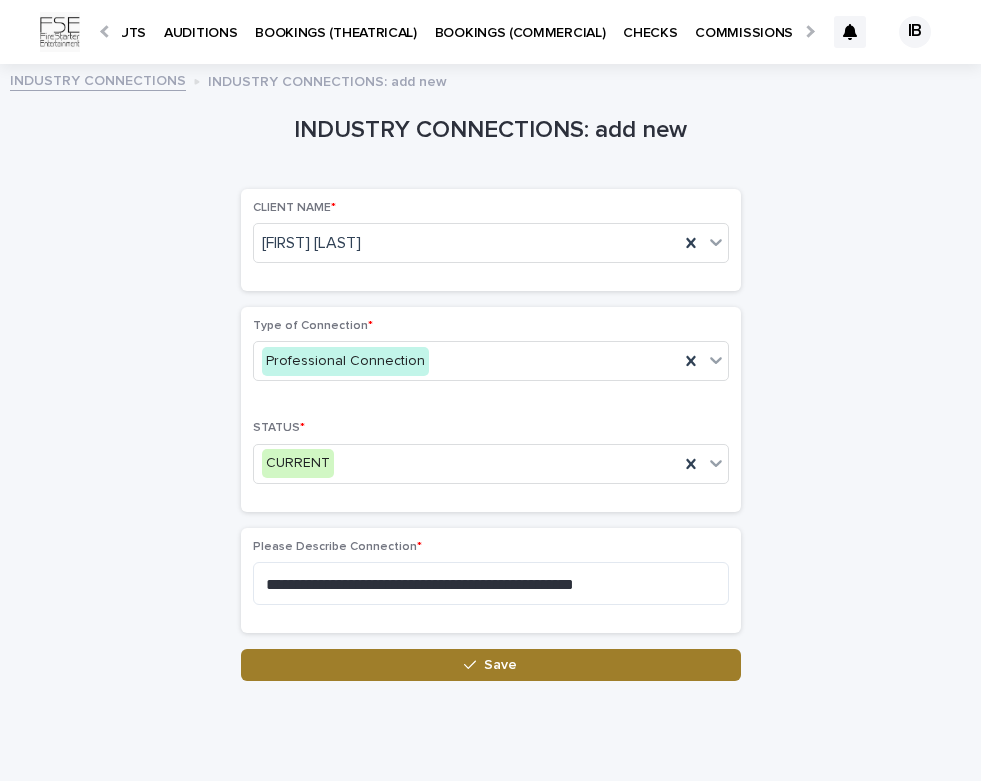 click on "Save" at bounding box center (491, 665) 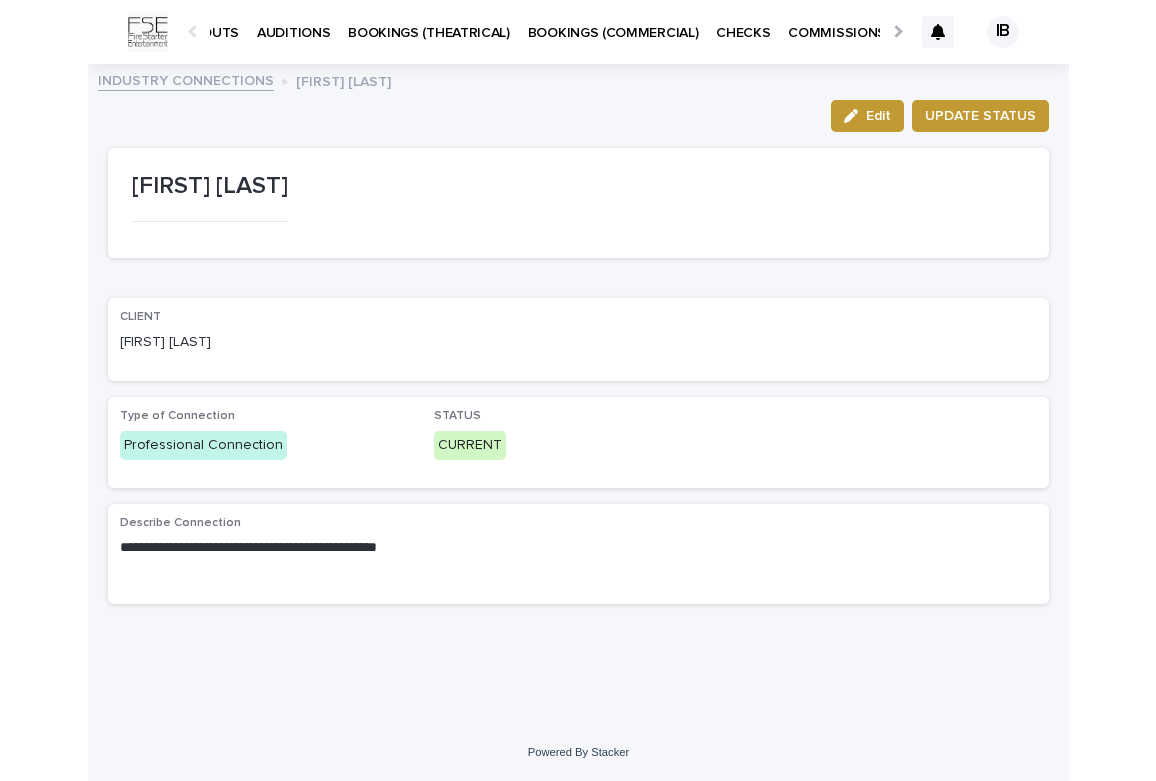 scroll, scrollTop: 0, scrollLeft: 138, axis: horizontal 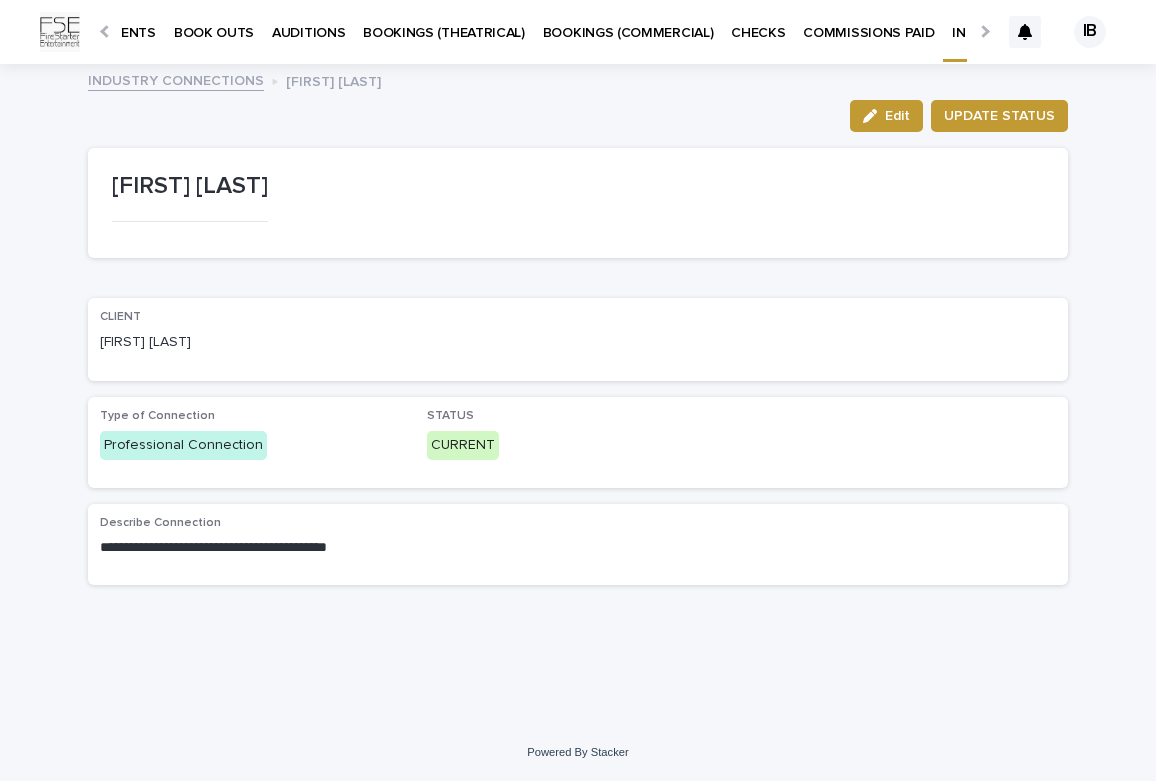 click on "INDUSTRY CONNECTIONS" at bounding box center [1037, 21] 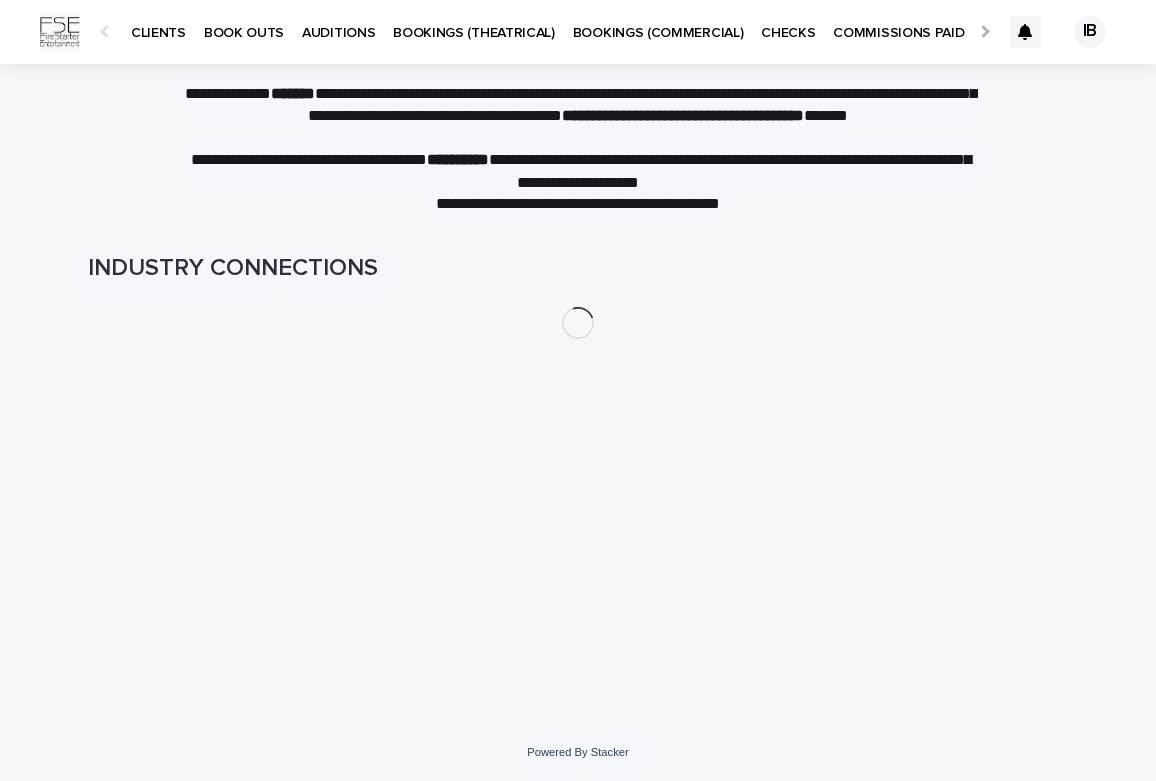 scroll, scrollTop: 0, scrollLeft: 50, axis: horizontal 